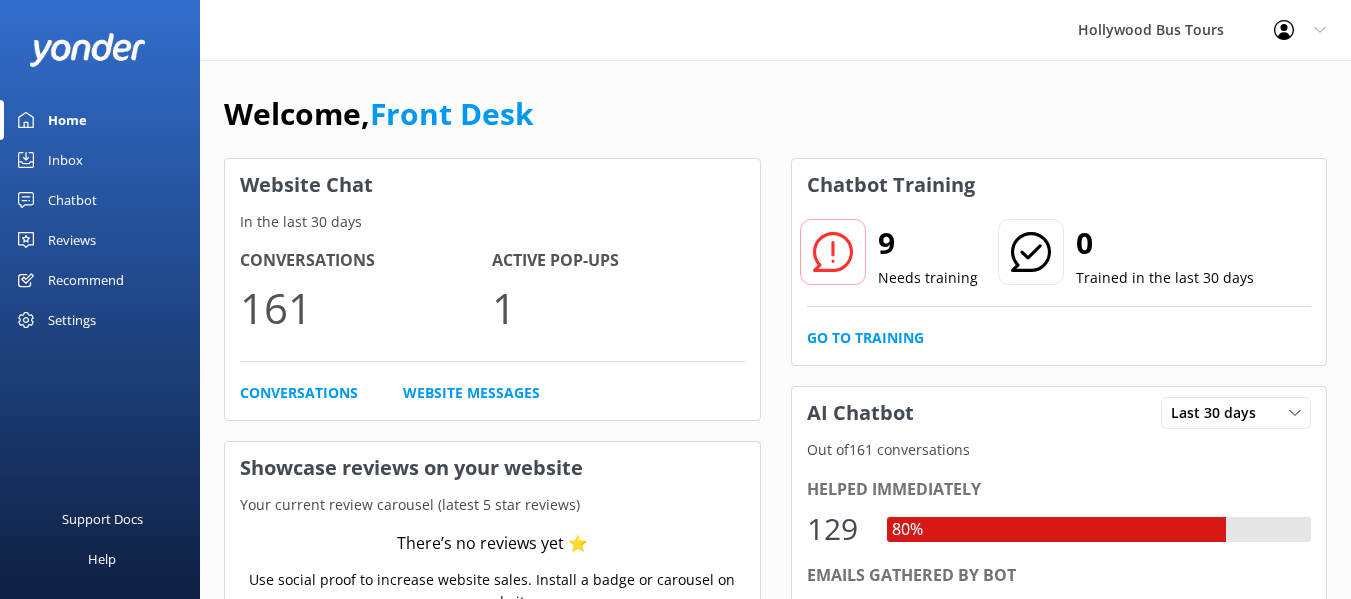 scroll, scrollTop: 284, scrollLeft: 0, axis: vertical 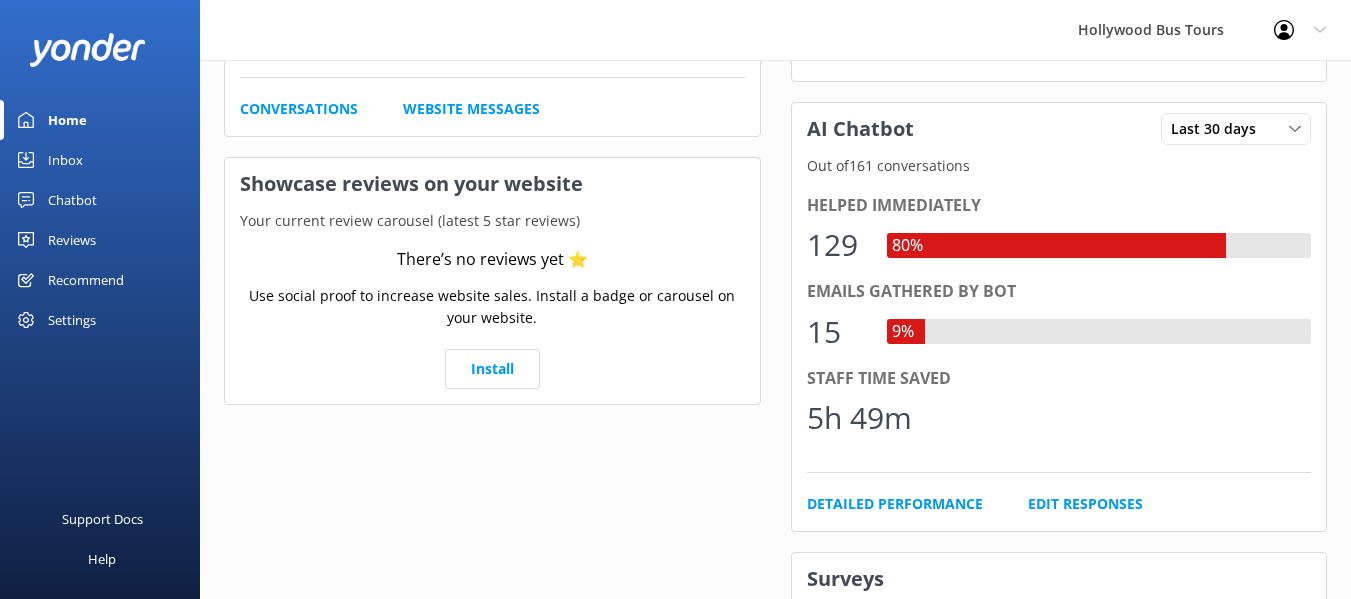 click on "Inbox" at bounding box center (65, 160) 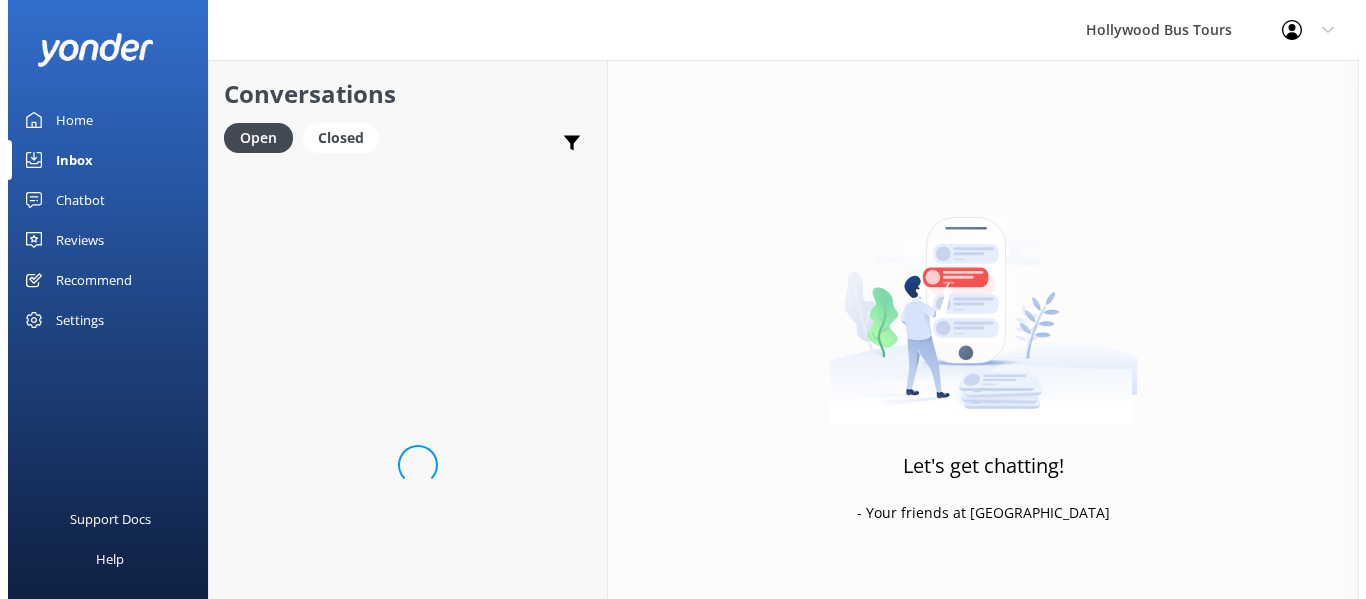 scroll, scrollTop: 0, scrollLeft: 0, axis: both 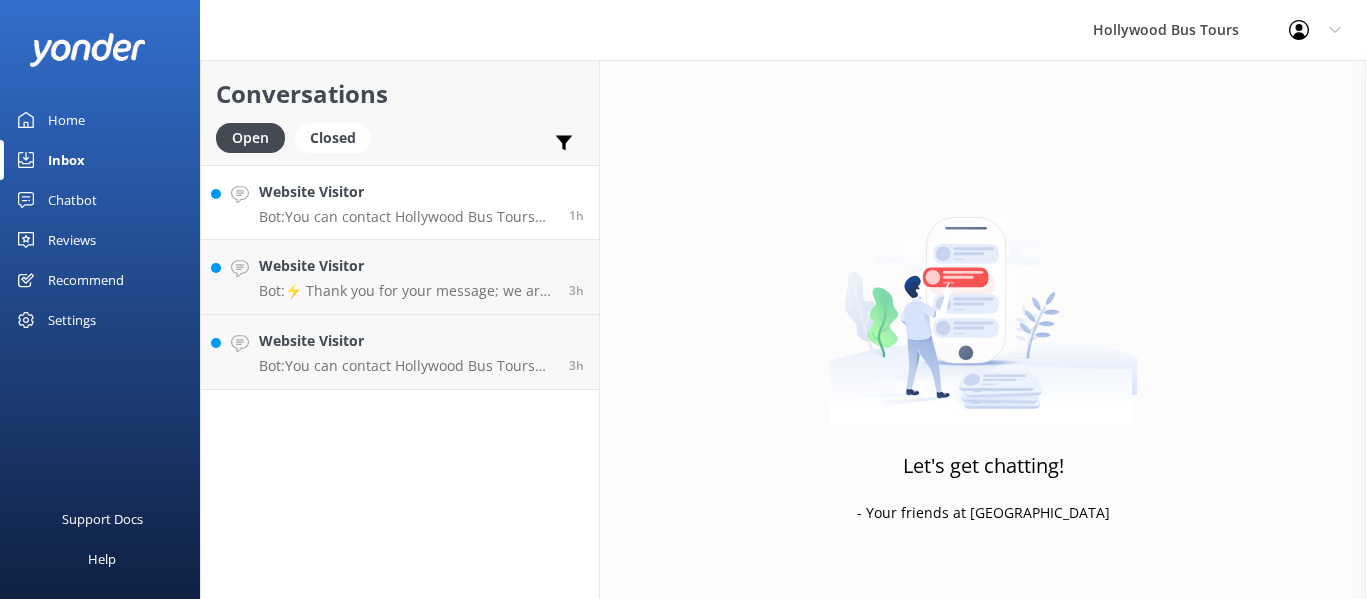 click on "Bot:  You can contact Hollywood Bus Tours by phone at [PHONE_NUMBER] or by email at [EMAIL_ADDRESS][DOMAIN_NAME]." at bounding box center (406, 217) 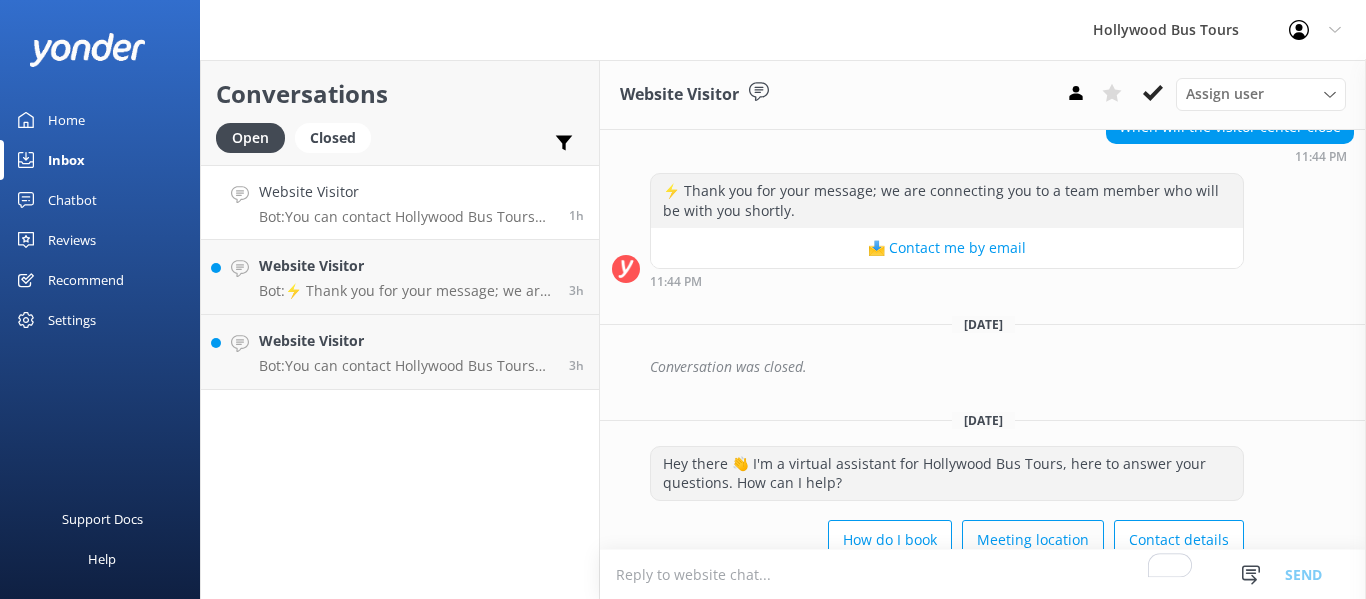 scroll, scrollTop: 792, scrollLeft: 0, axis: vertical 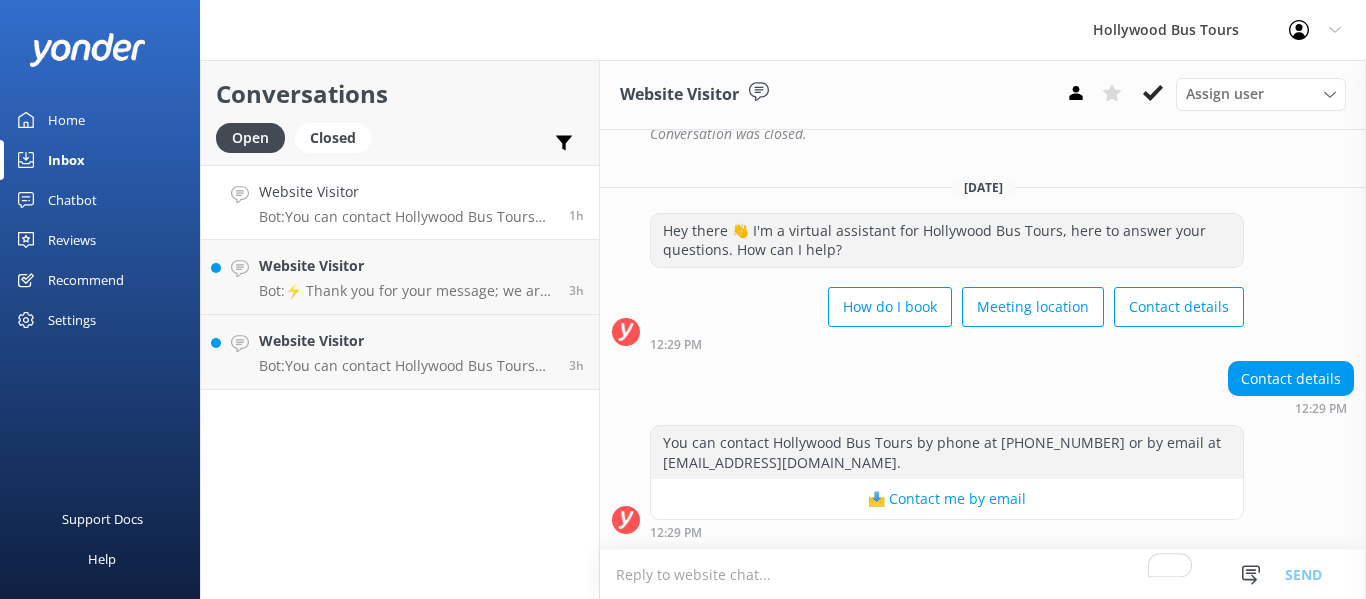 click at bounding box center (983, 574) 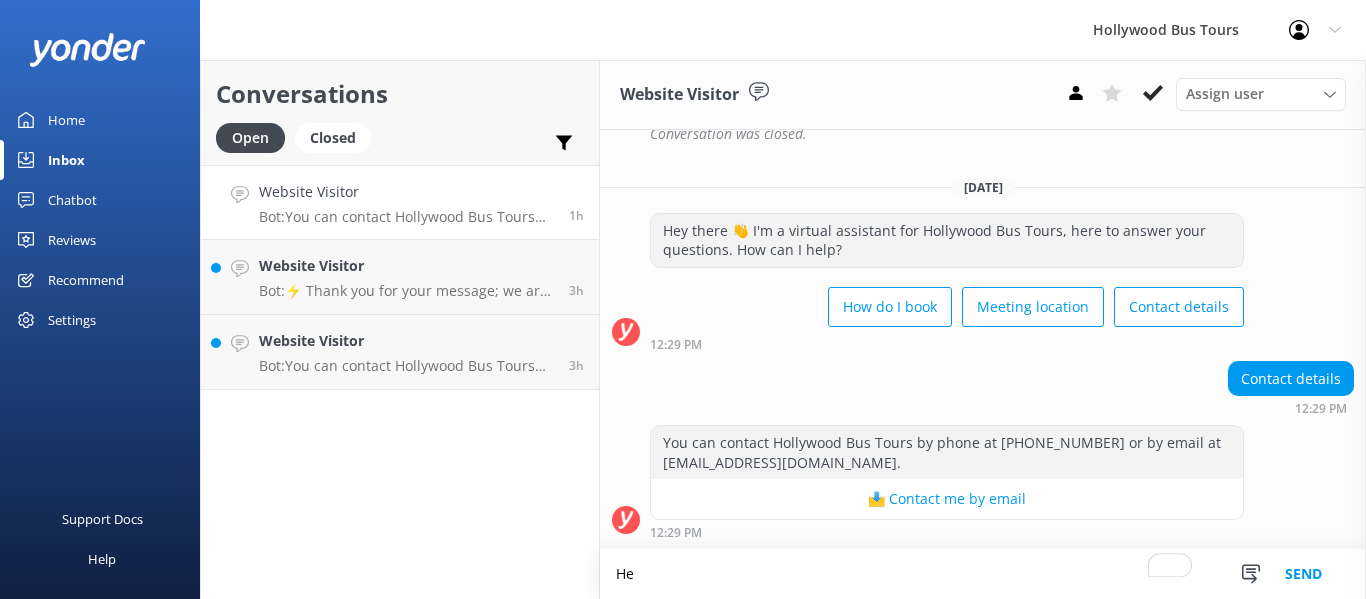 scroll, scrollTop: 793, scrollLeft: 0, axis: vertical 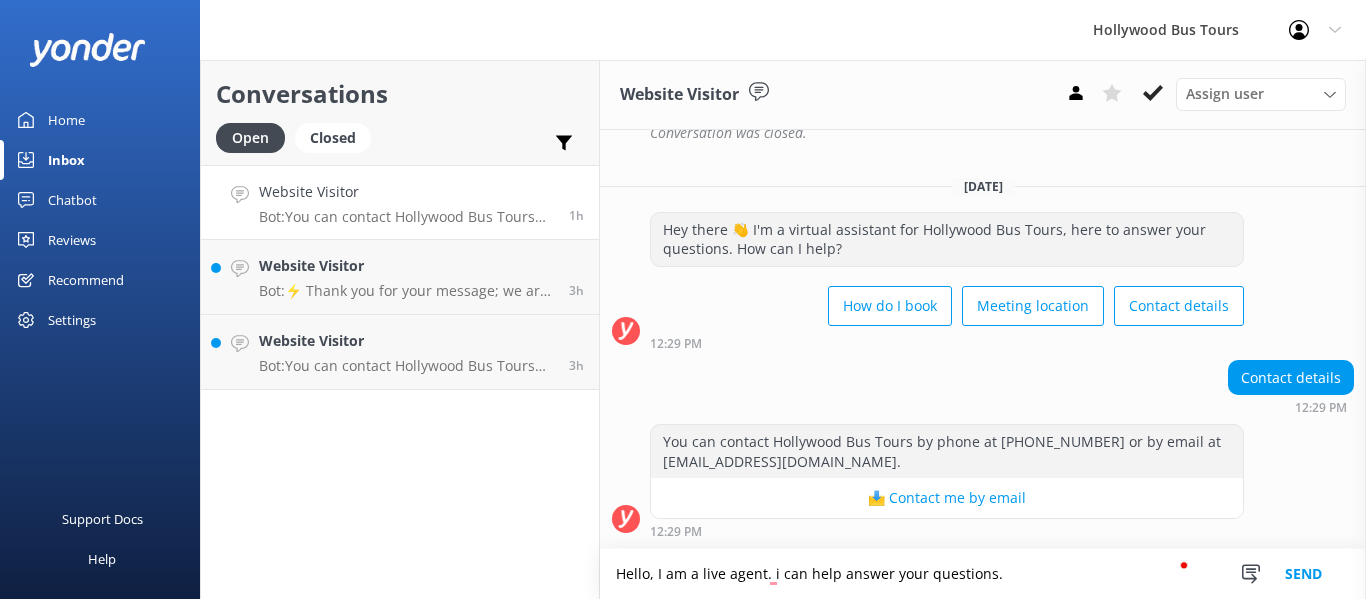 type on "Hello, I am a live agent. i can help answer your questions." 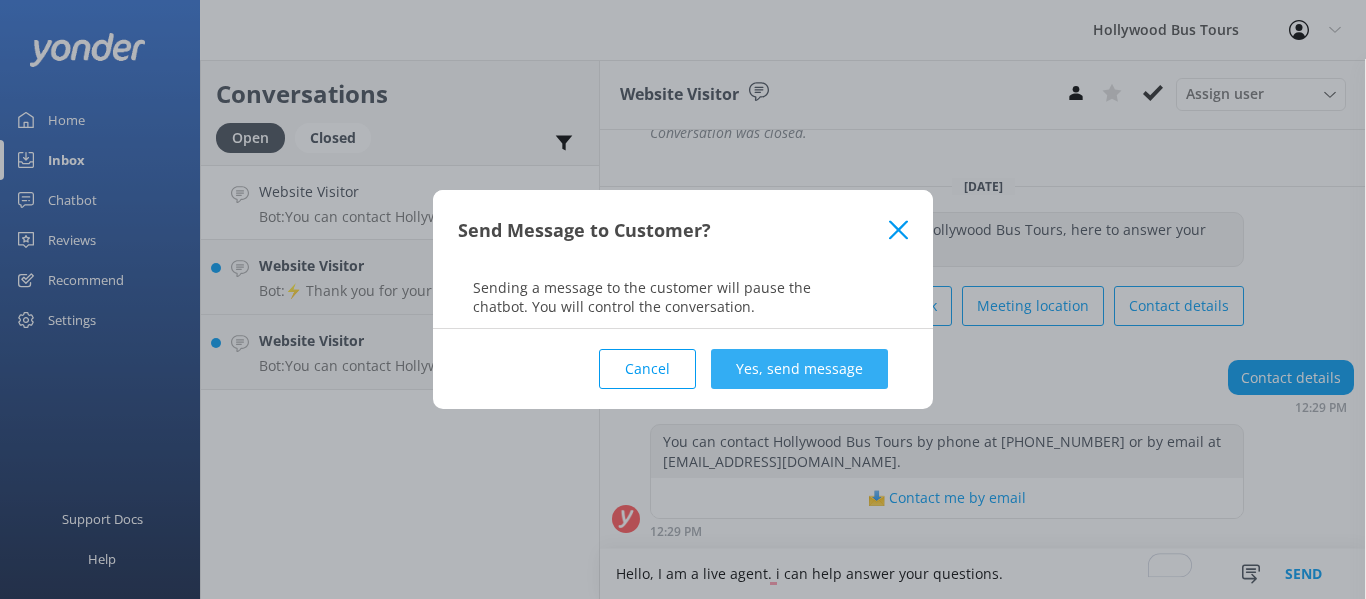 click on "Yes, send message" at bounding box center (799, 369) 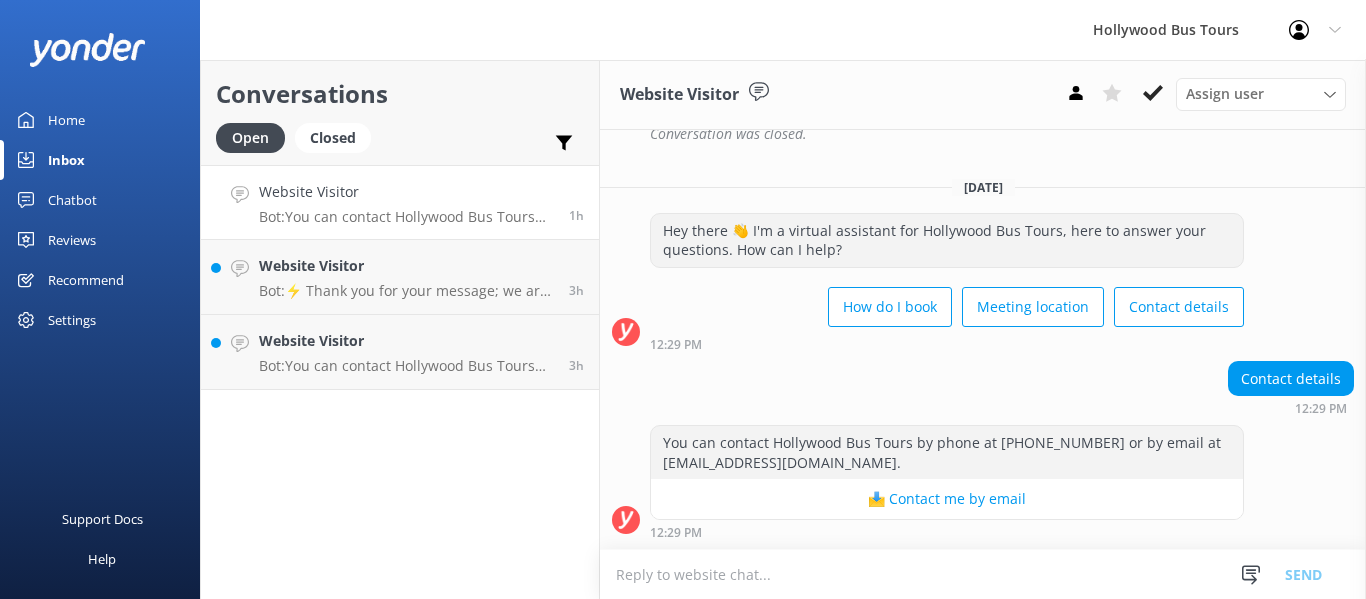 scroll, scrollTop: 922, scrollLeft: 0, axis: vertical 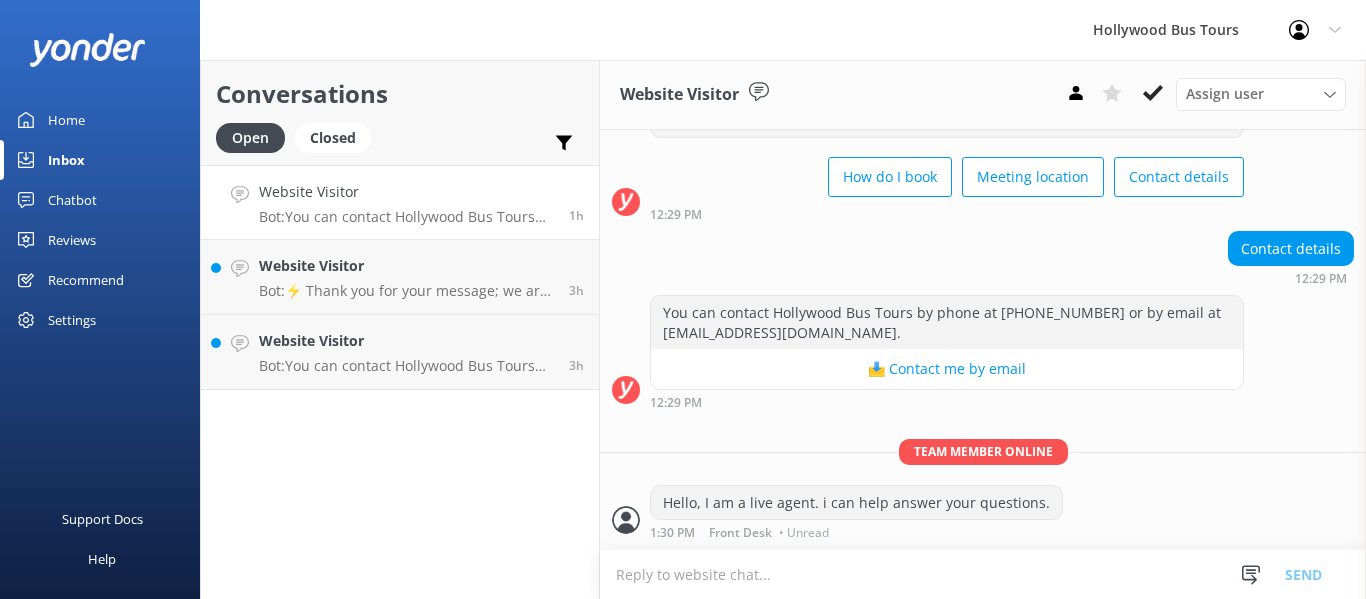 click at bounding box center [983, 574] 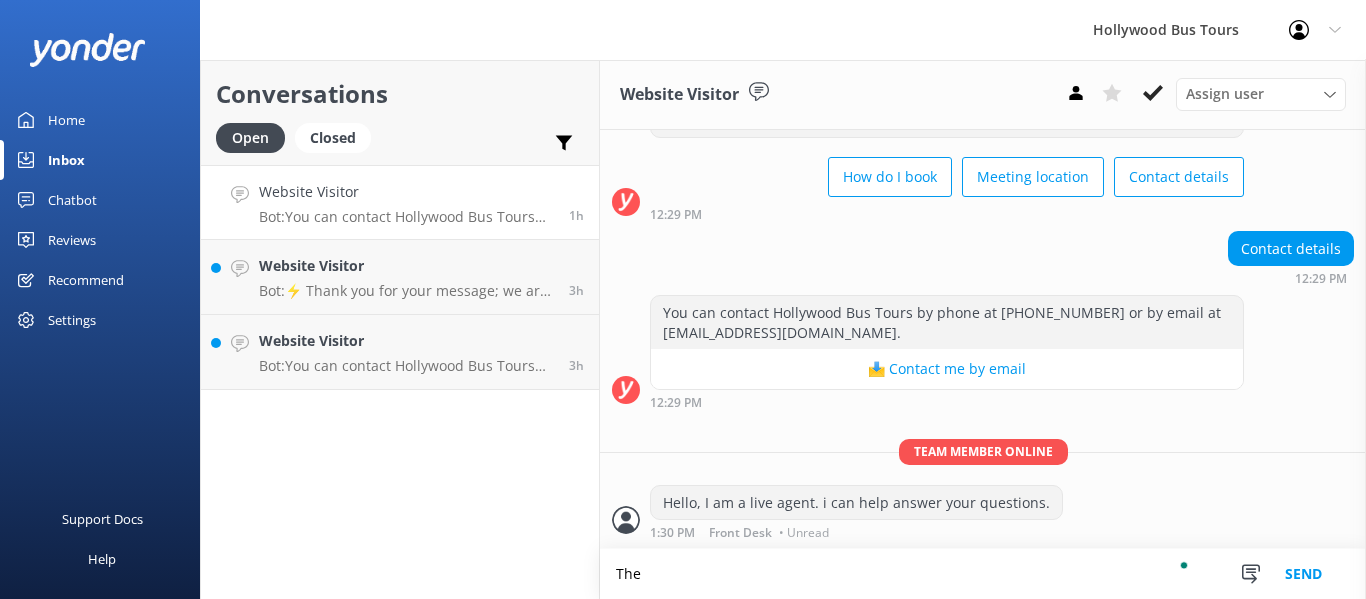 scroll, scrollTop: 923, scrollLeft: 0, axis: vertical 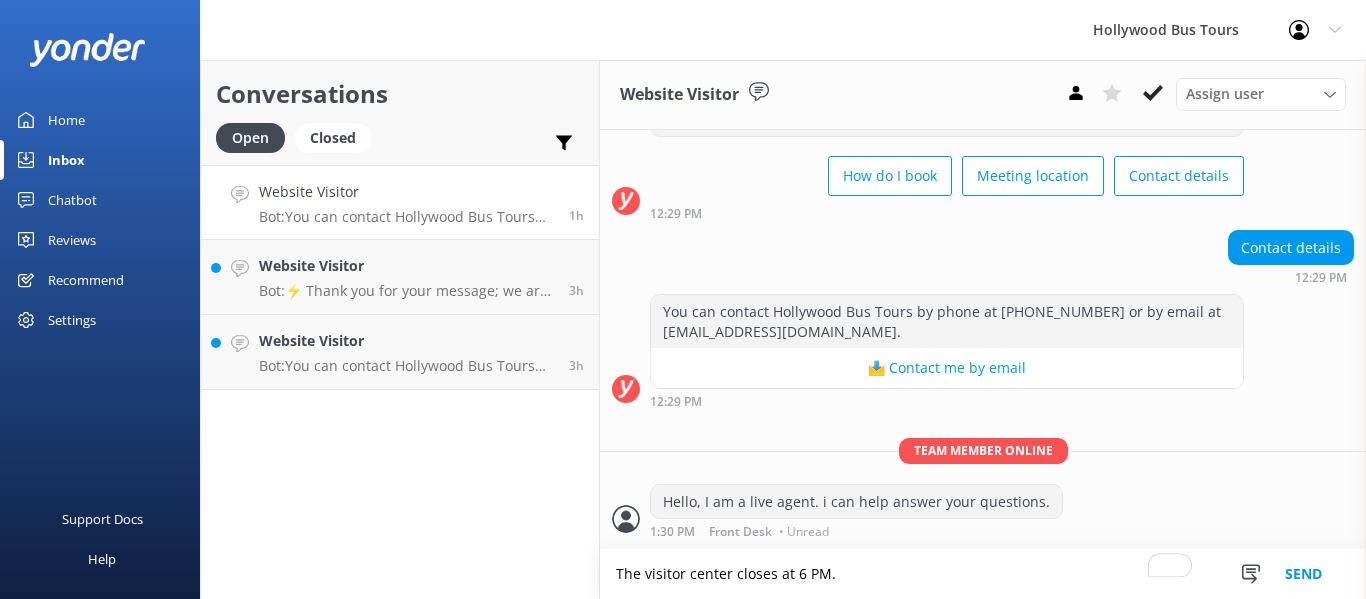 type on "The visitor center closes at 6 PM." 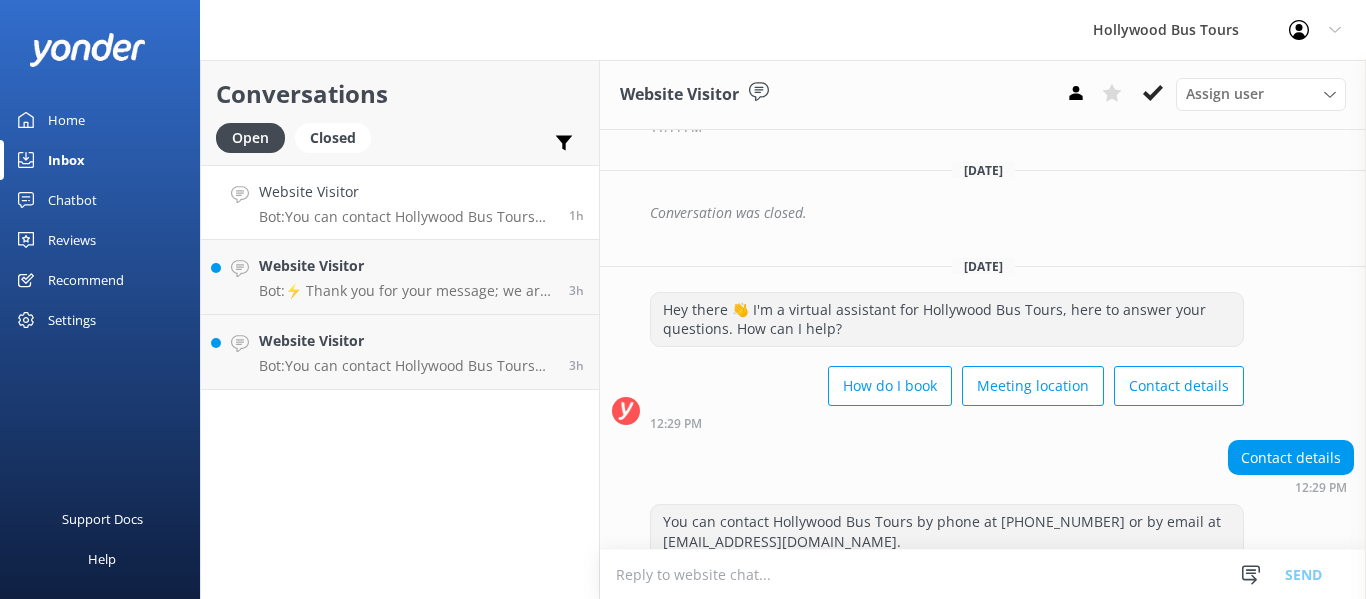 scroll, scrollTop: 963, scrollLeft: 0, axis: vertical 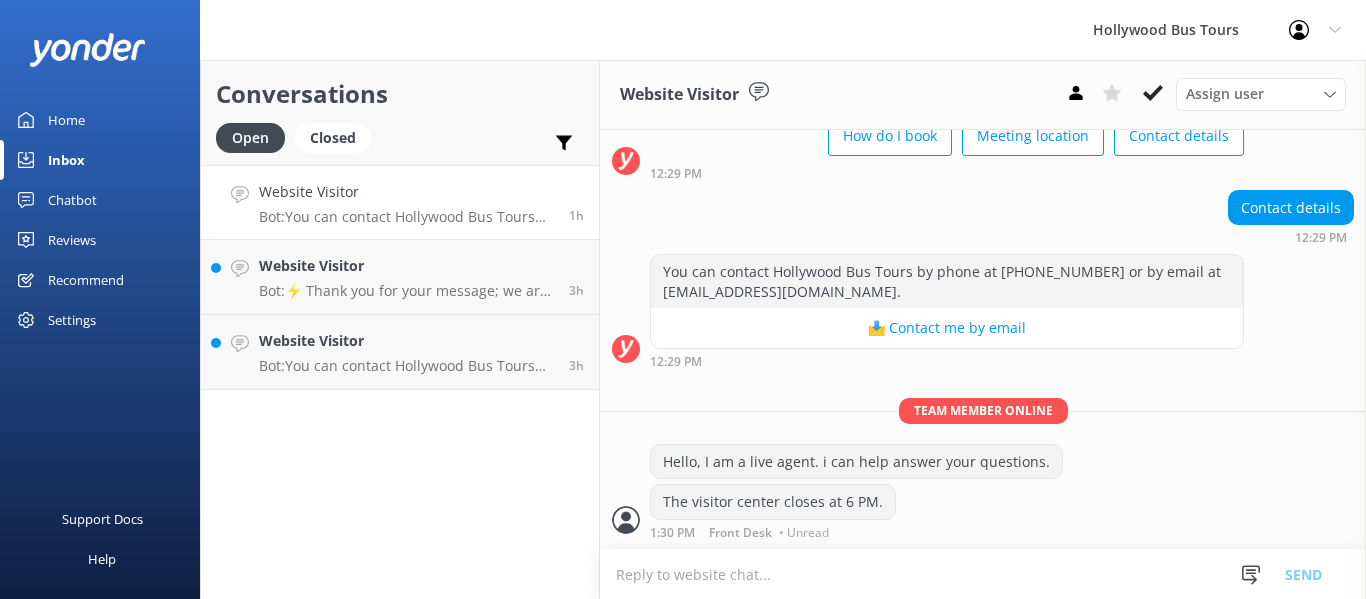 click at bounding box center [983, 574] 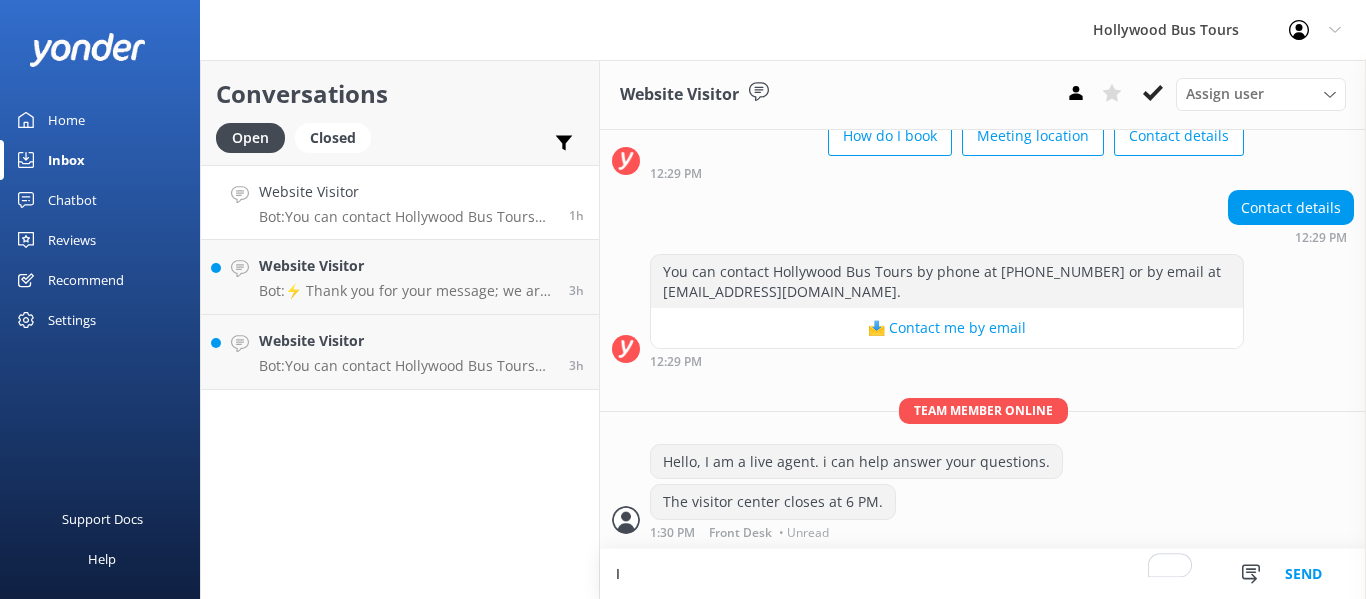 scroll, scrollTop: 964, scrollLeft: 0, axis: vertical 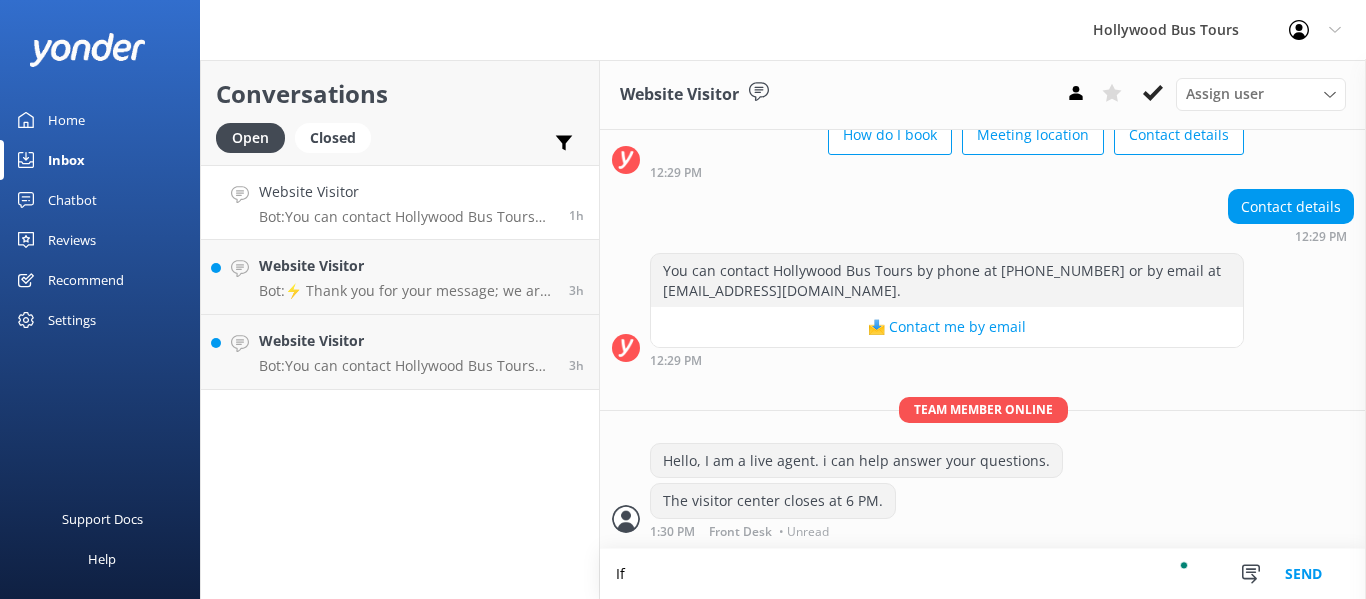 type on "I" 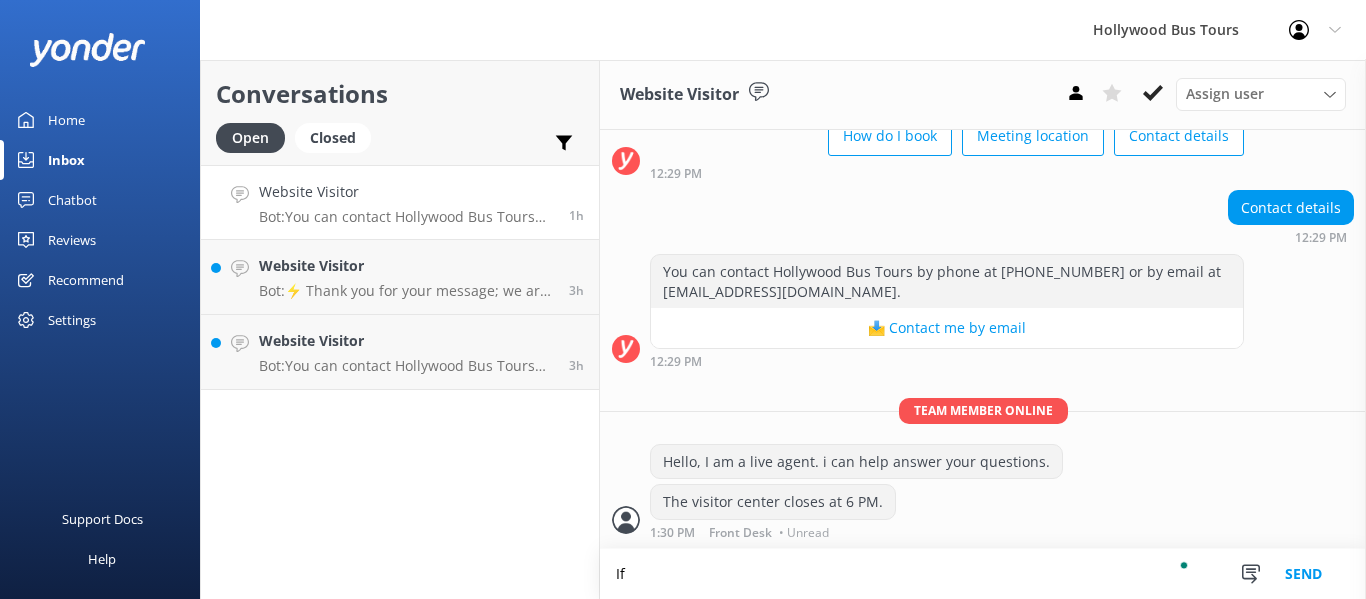 scroll, scrollTop: 964, scrollLeft: 0, axis: vertical 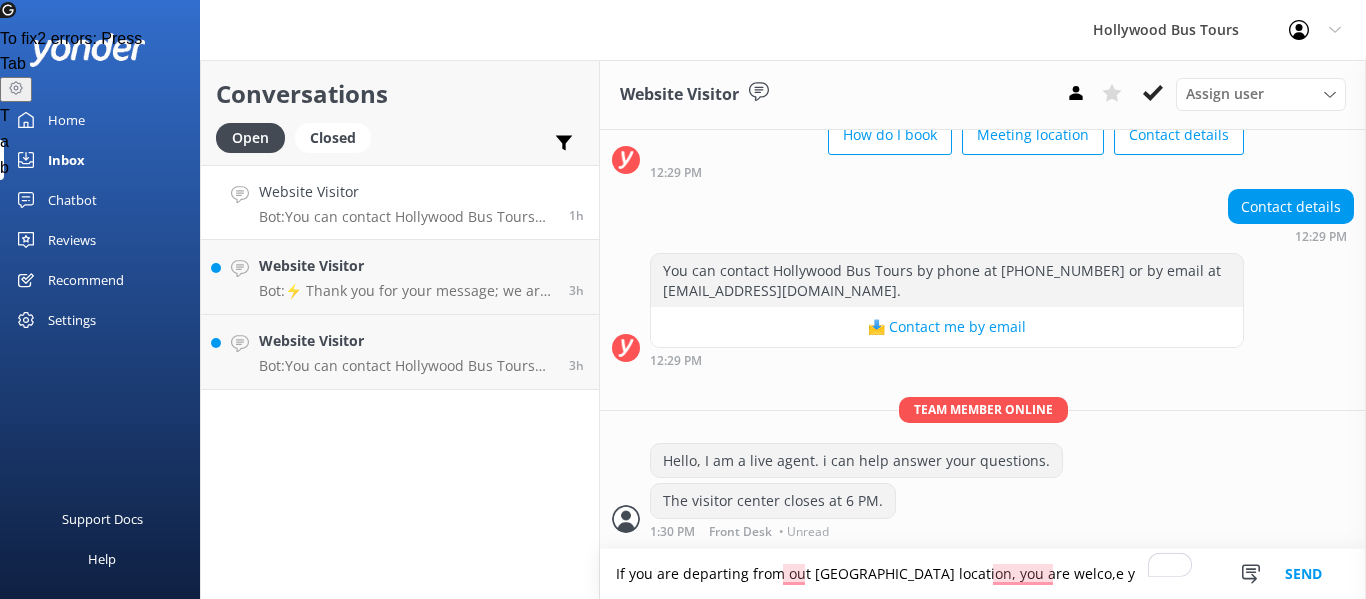 click on "If you are departing from out [GEOGRAPHIC_DATA] location, you are welco,e y" at bounding box center (983, 574) 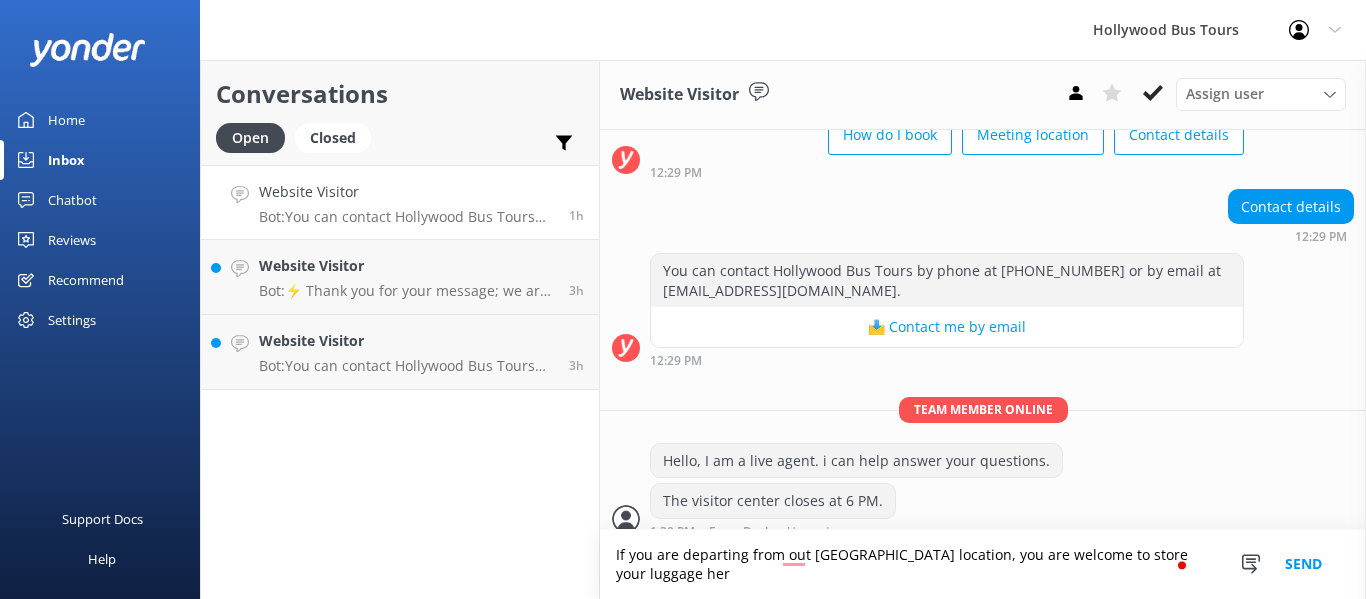 scroll, scrollTop: 983, scrollLeft: 0, axis: vertical 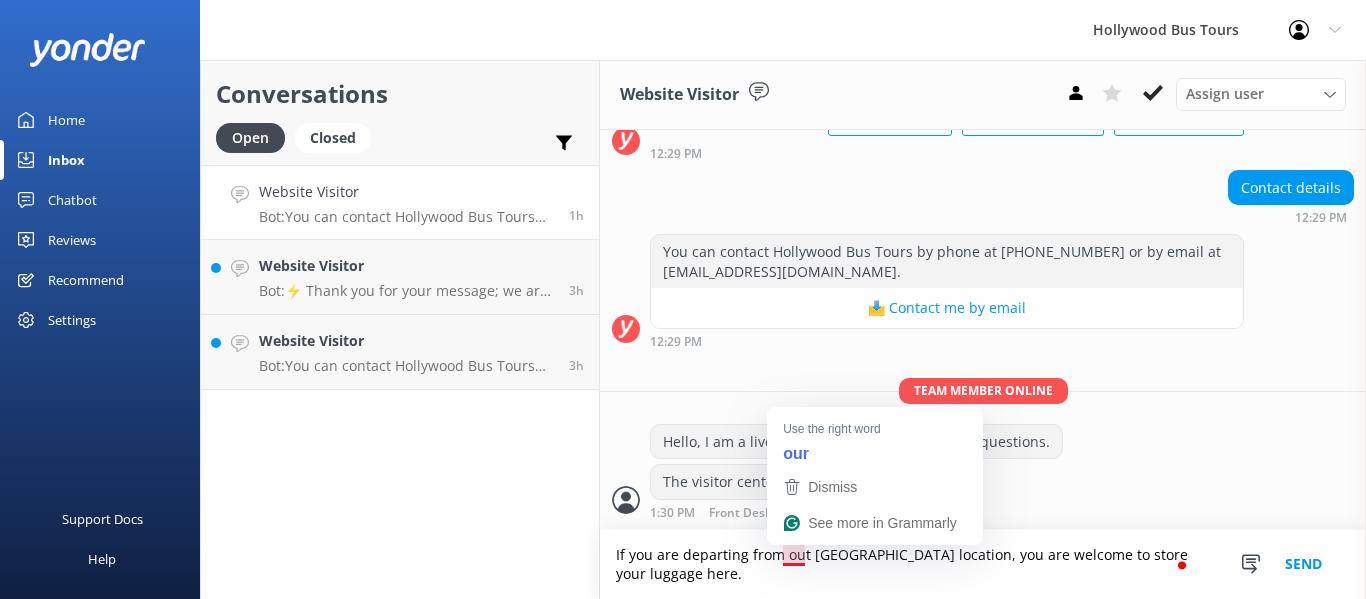click on "If you are departing from out [GEOGRAPHIC_DATA] location, you are welcome to store your luggage here." at bounding box center [983, 564] 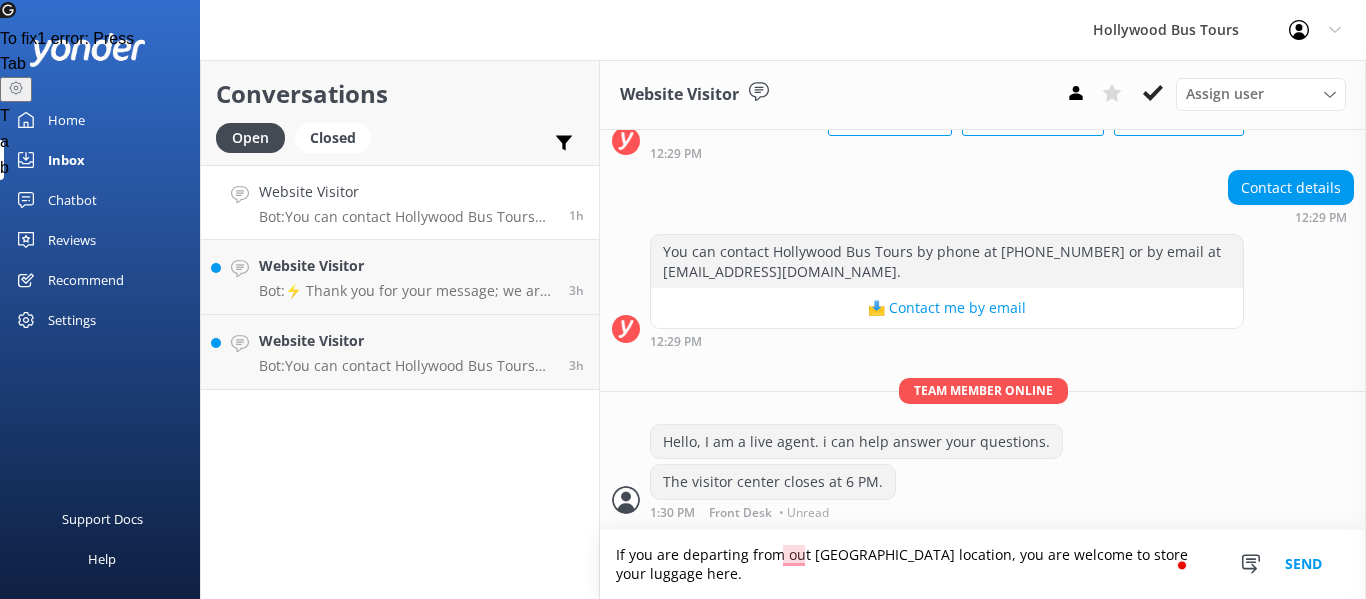 click on "Hello, I am a live agent. i can help answer your questions." at bounding box center (856, 442) 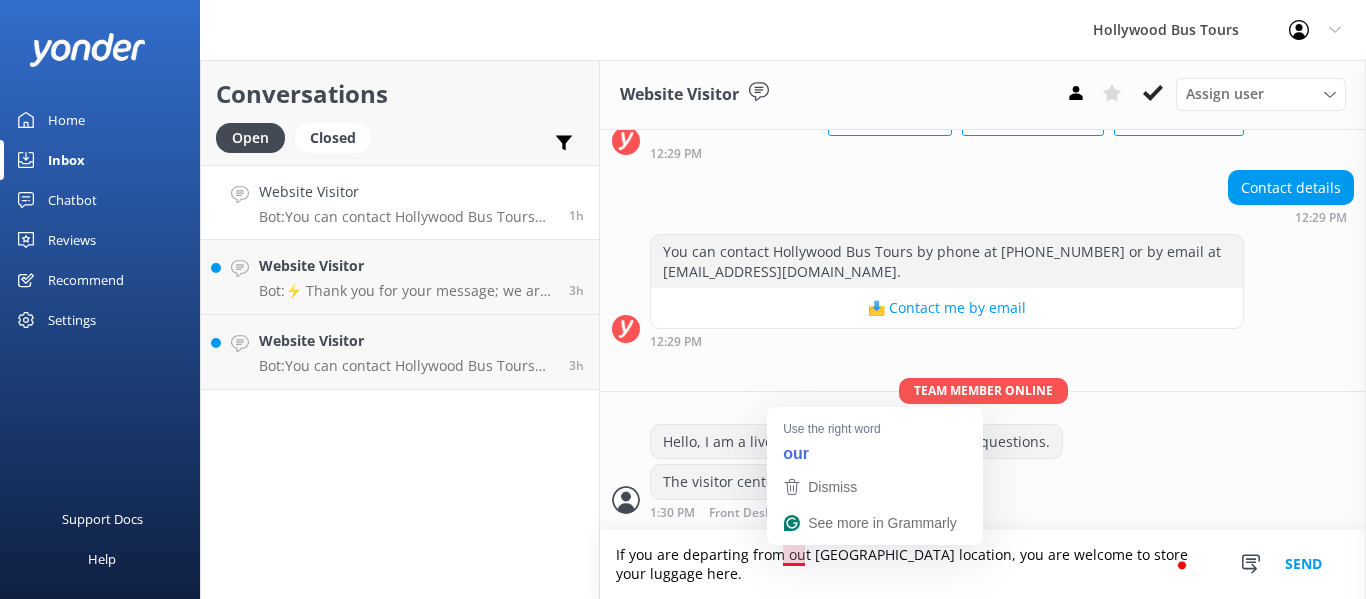 click on "If you are departing from out [GEOGRAPHIC_DATA] location, you are welcome to store your luggage here." at bounding box center (983, 564) 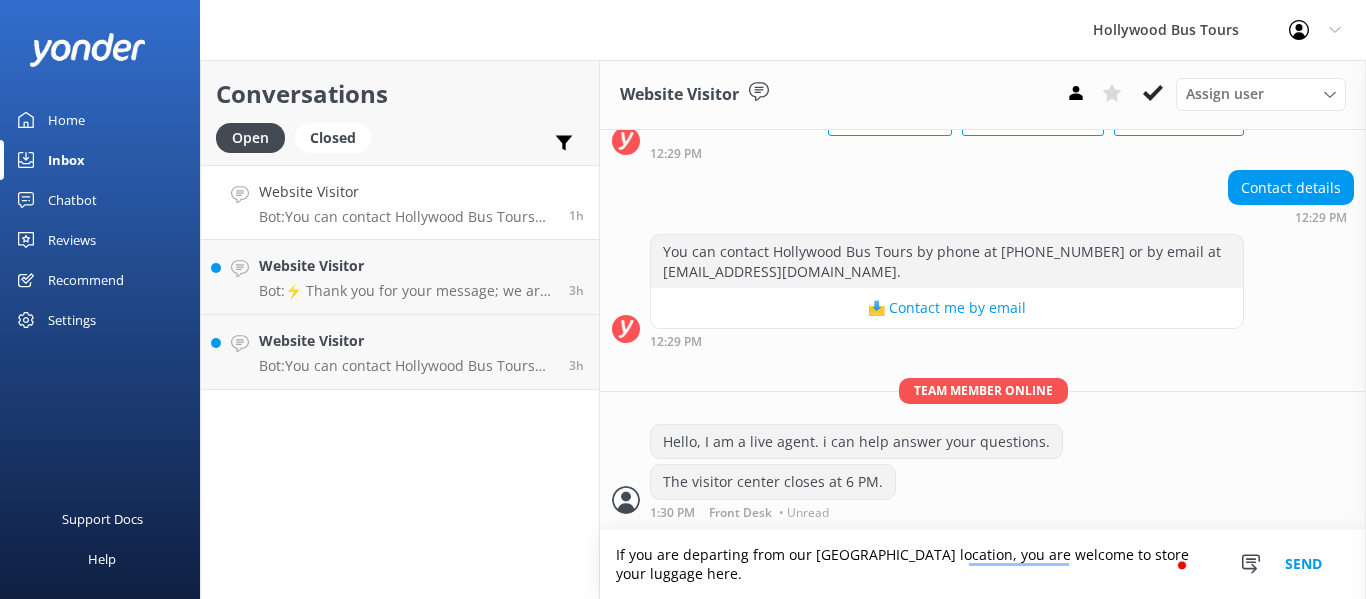 click on "If you are departing from our [GEOGRAPHIC_DATA] location, you are welcome to store your luggage here." at bounding box center [983, 564] 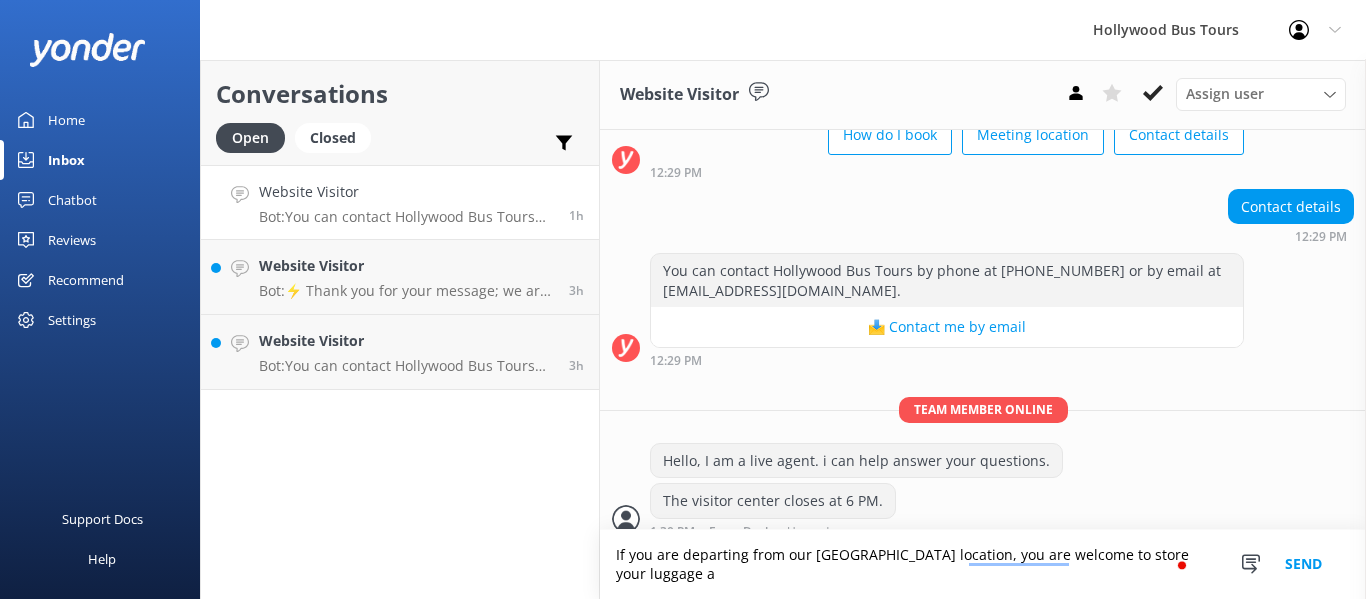 scroll, scrollTop: 983, scrollLeft: 0, axis: vertical 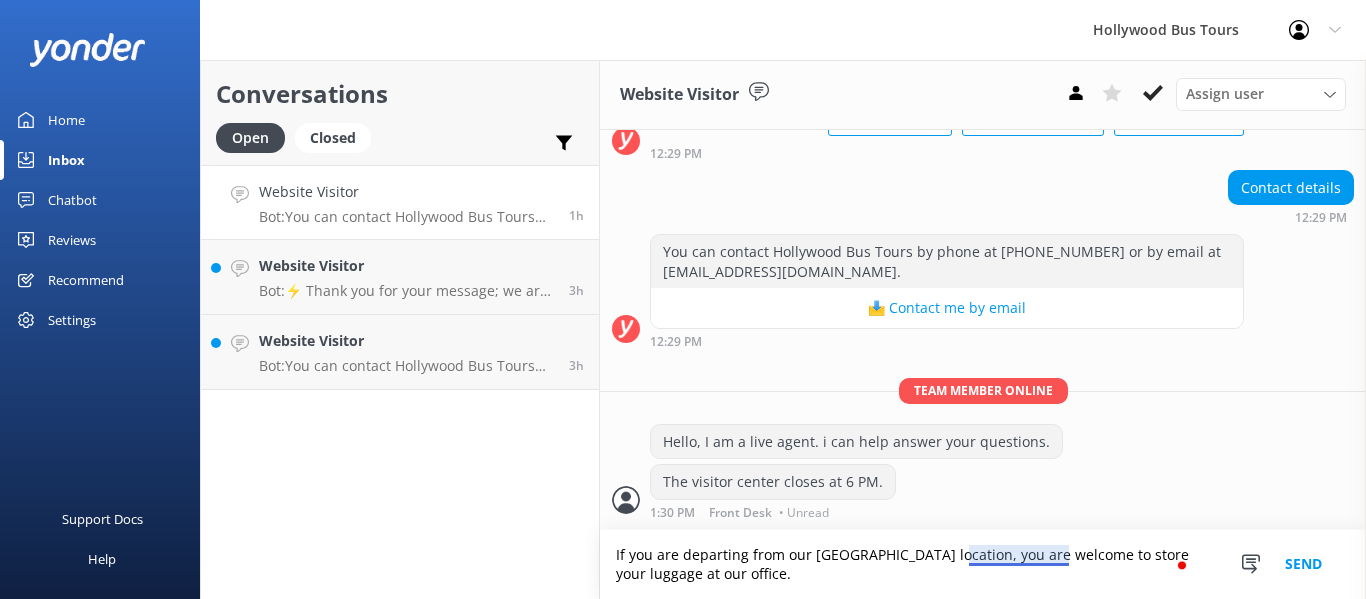 click on "If you are departing from our [GEOGRAPHIC_DATA] location, you are welcome to store your luggage at our office." at bounding box center [983, 564] 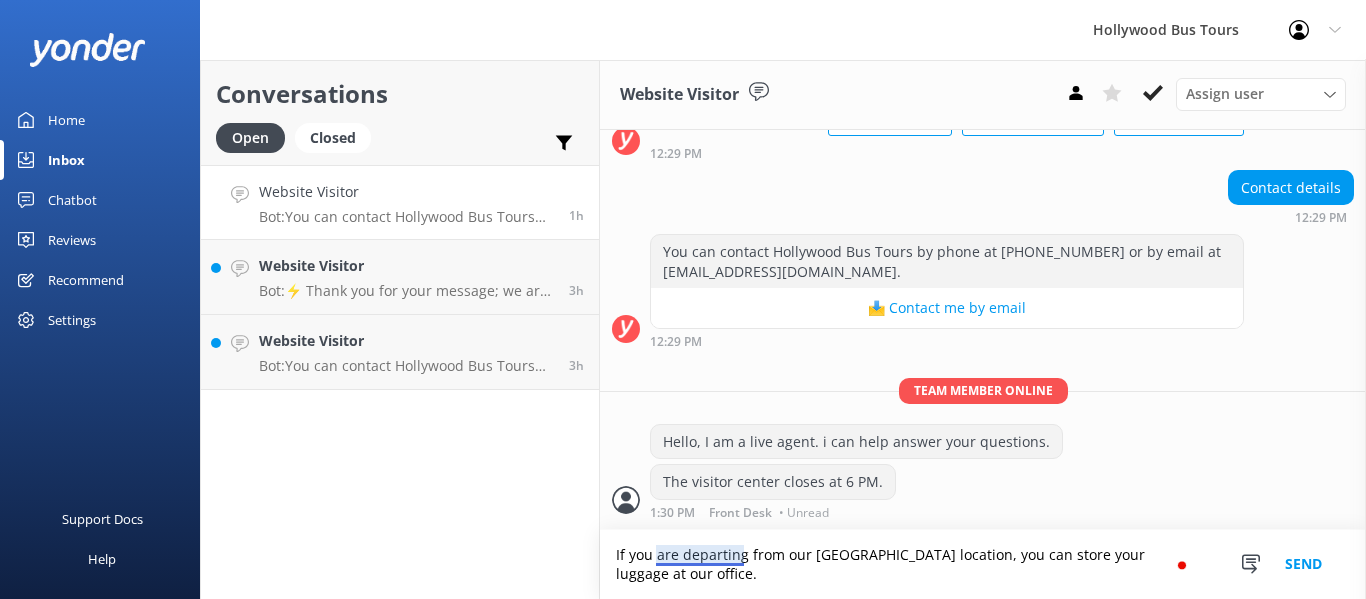 click on "If you are departing from our [GEOGRAPHIC_DATA] location, you can store your luggage at our office." at bounding box center (983, 564) 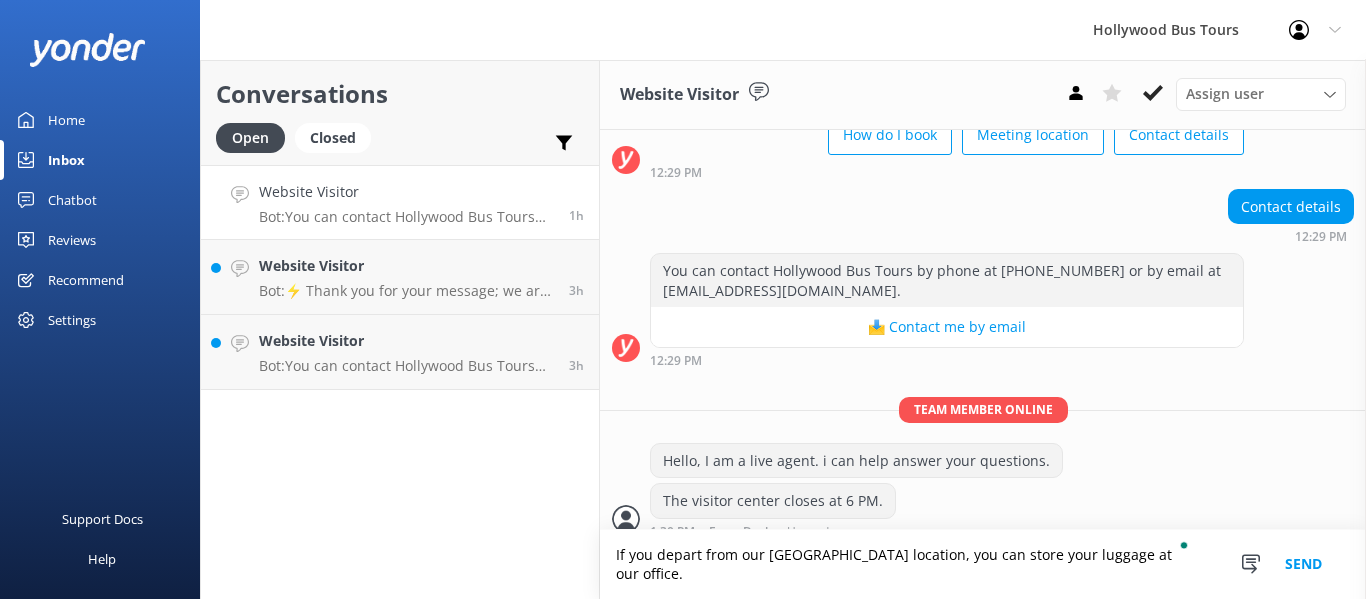 scroll, scrollTop: 964, scrollLeft: 0, axis: vertical 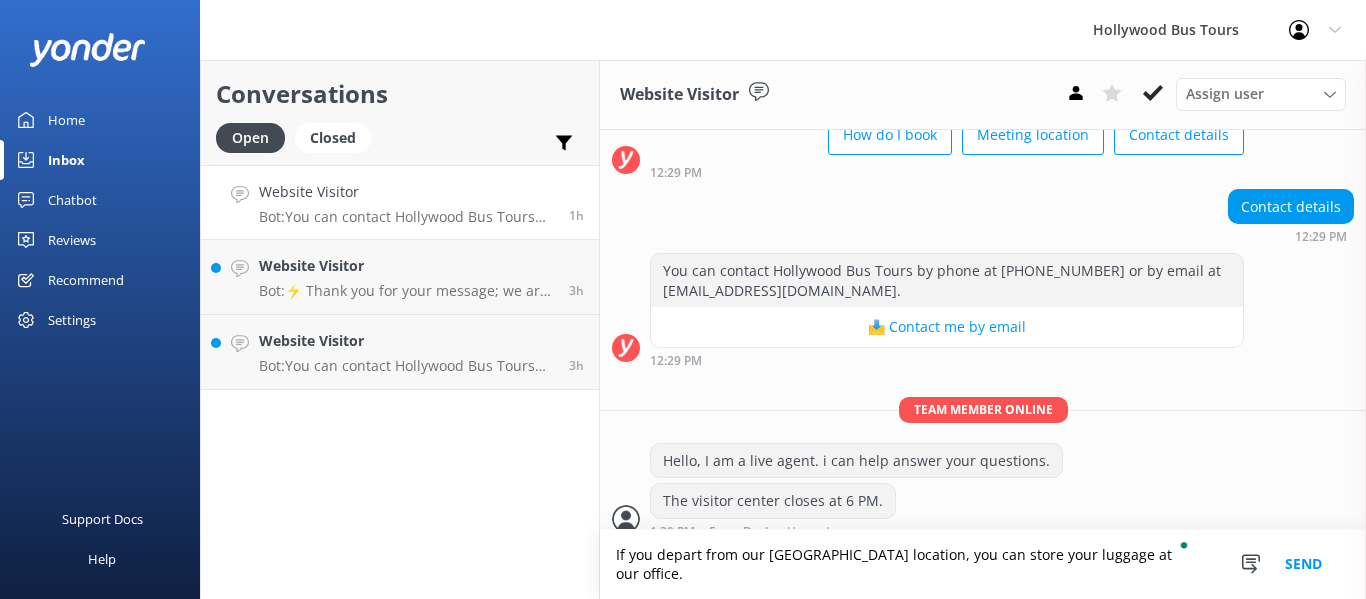 type on "If you depart from our [GEOGRAPHIC_DATA] location, you can store your luggage at our office." 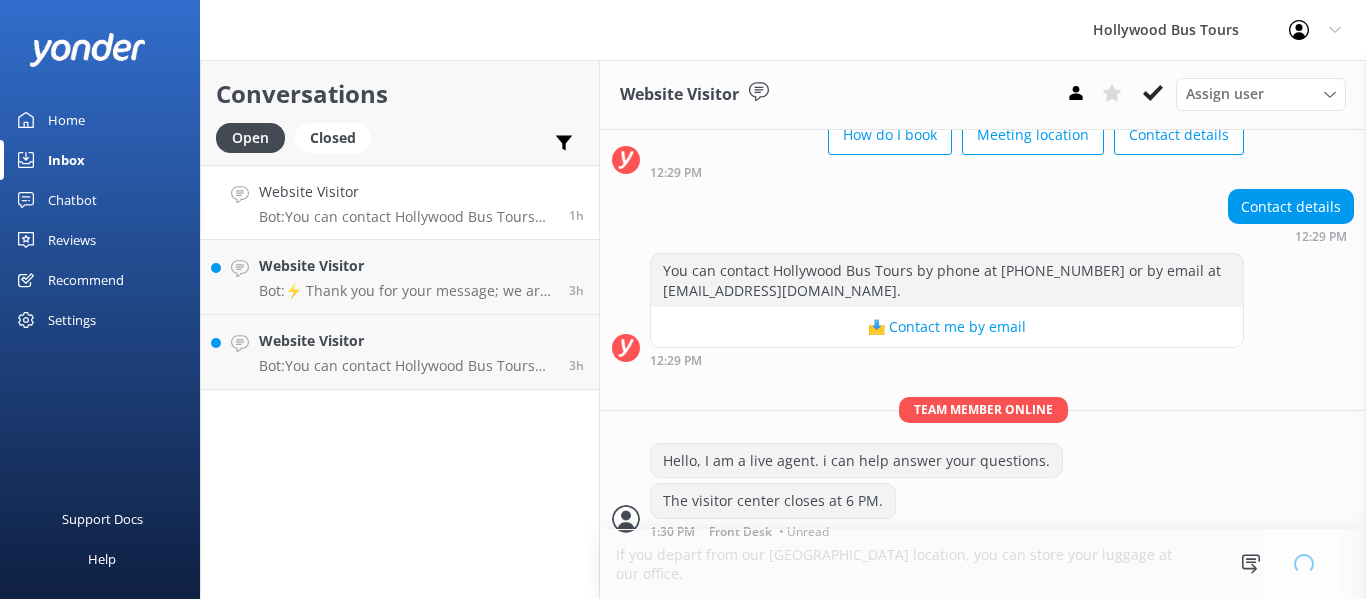 type 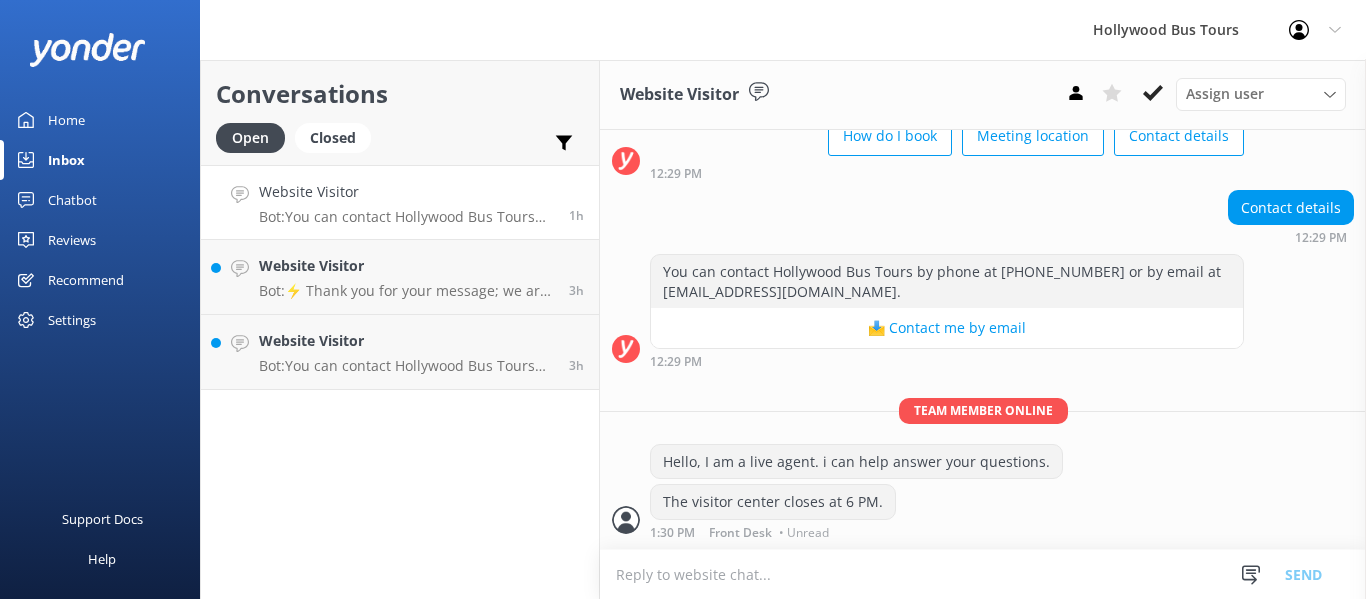 scroll, scrollTop: 1027, scrollLeft: 0, axis: vertical 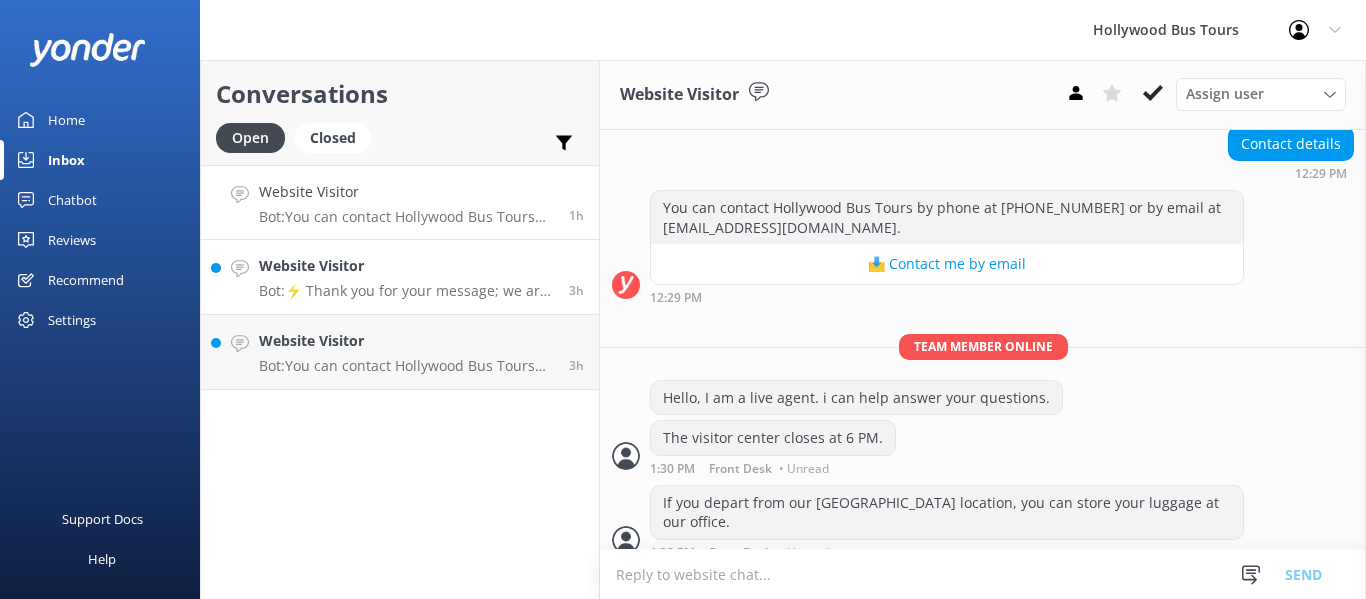 click on "Website Visitor Bot:  ⚡ Thank you for your message; we are connecting you to a team member who will be with you shortly." at bounding box center (406, 277) 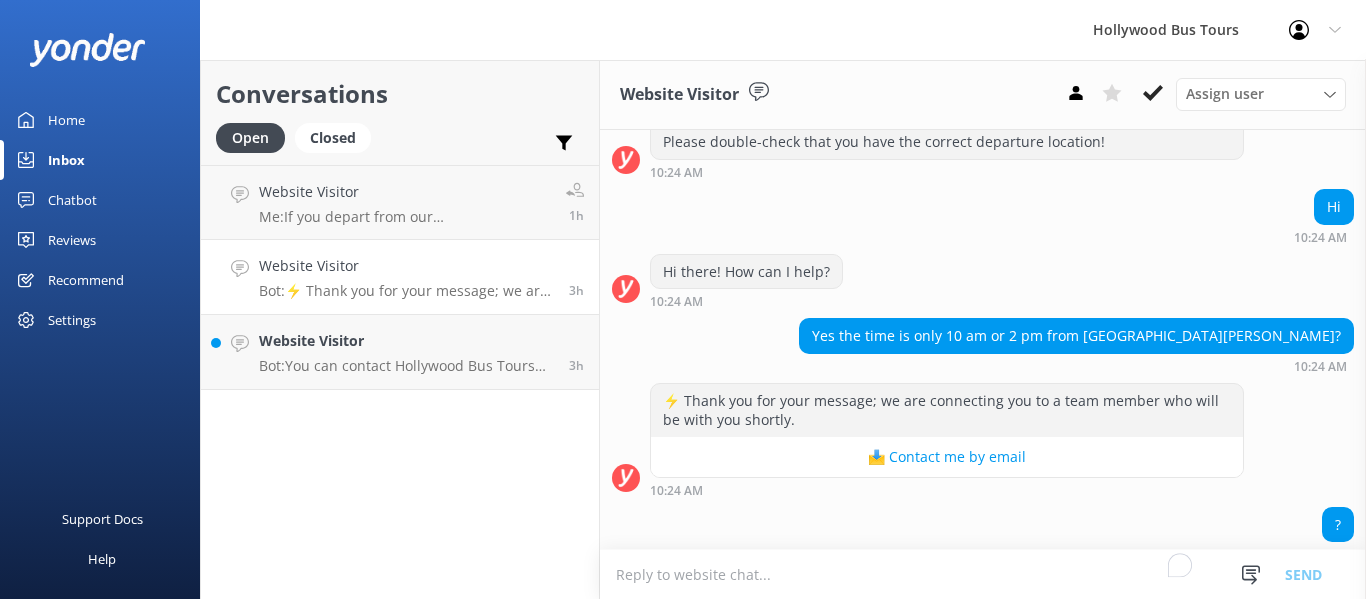 scroll, scrollTop: 743, scrollLeft: 0, axis: vertical 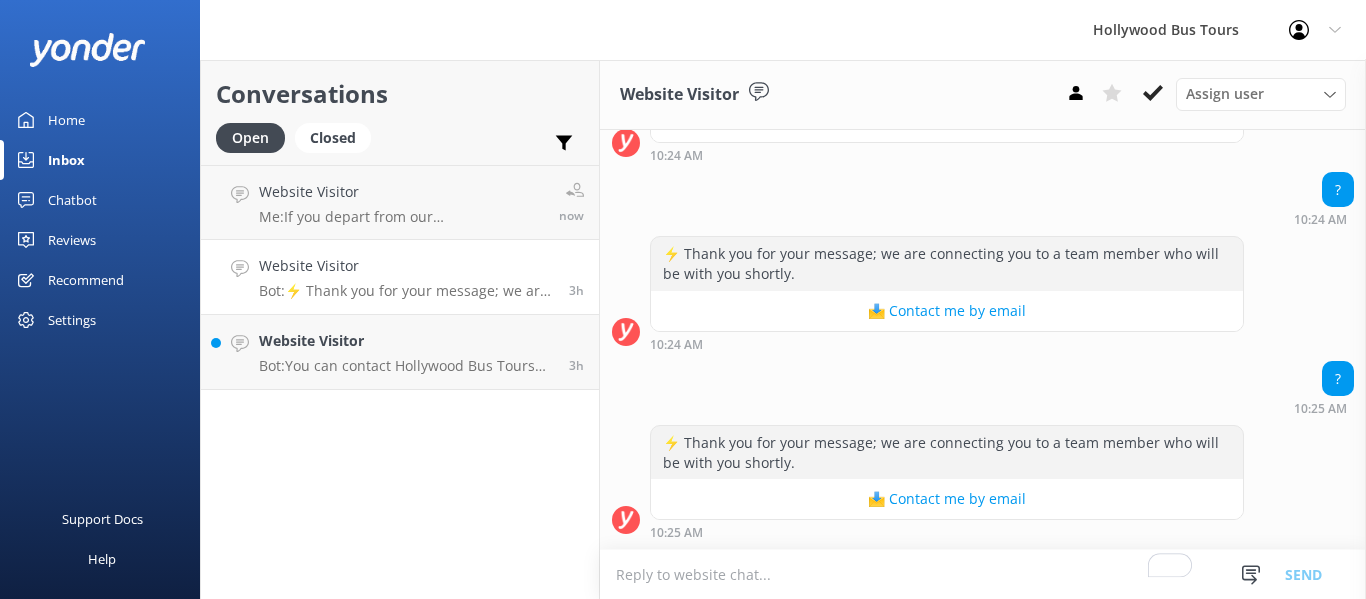 click at bounding box center (983, 574) 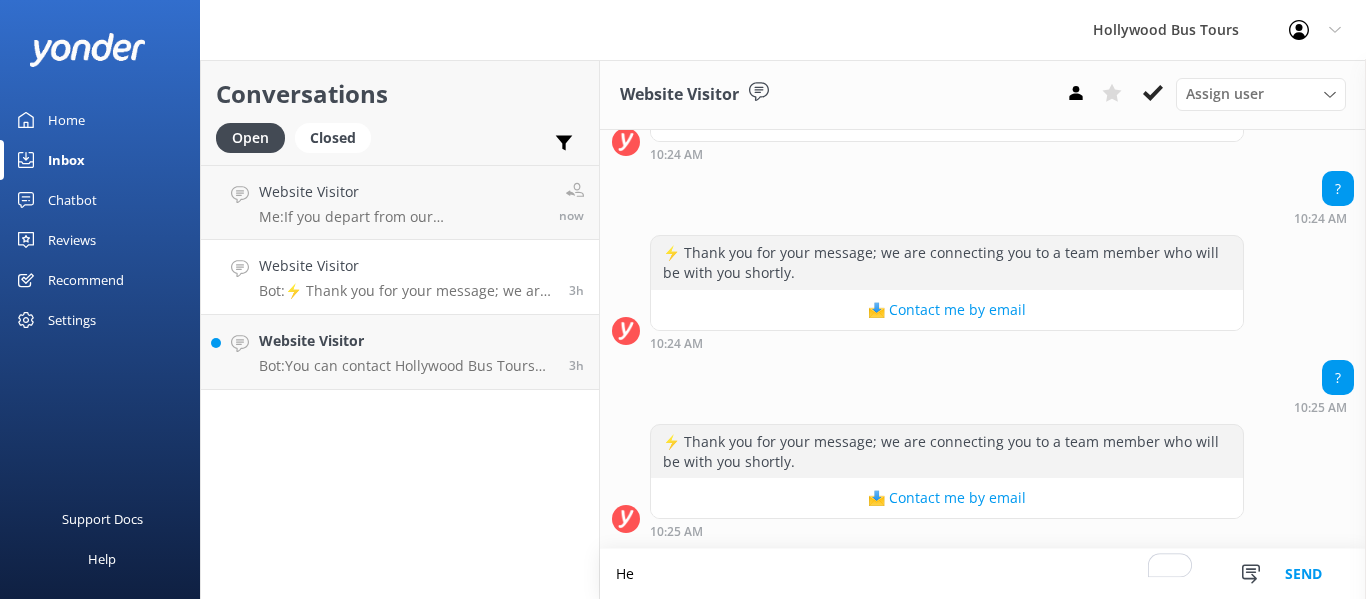 scroll, scrollTop: 744, scrollLeft: 0, axis: vertical 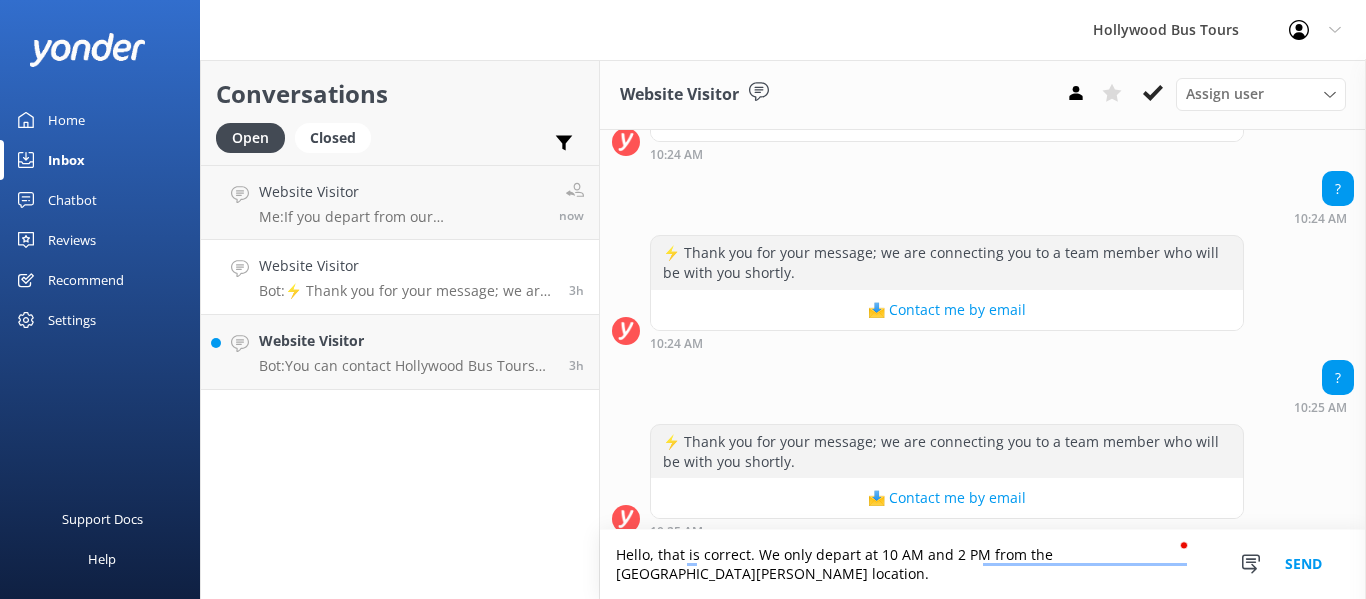 drag, startPoint x: 1206, startPoint y: 571, endPoint x: 613, endPoint y: 551, distance: 593.33716 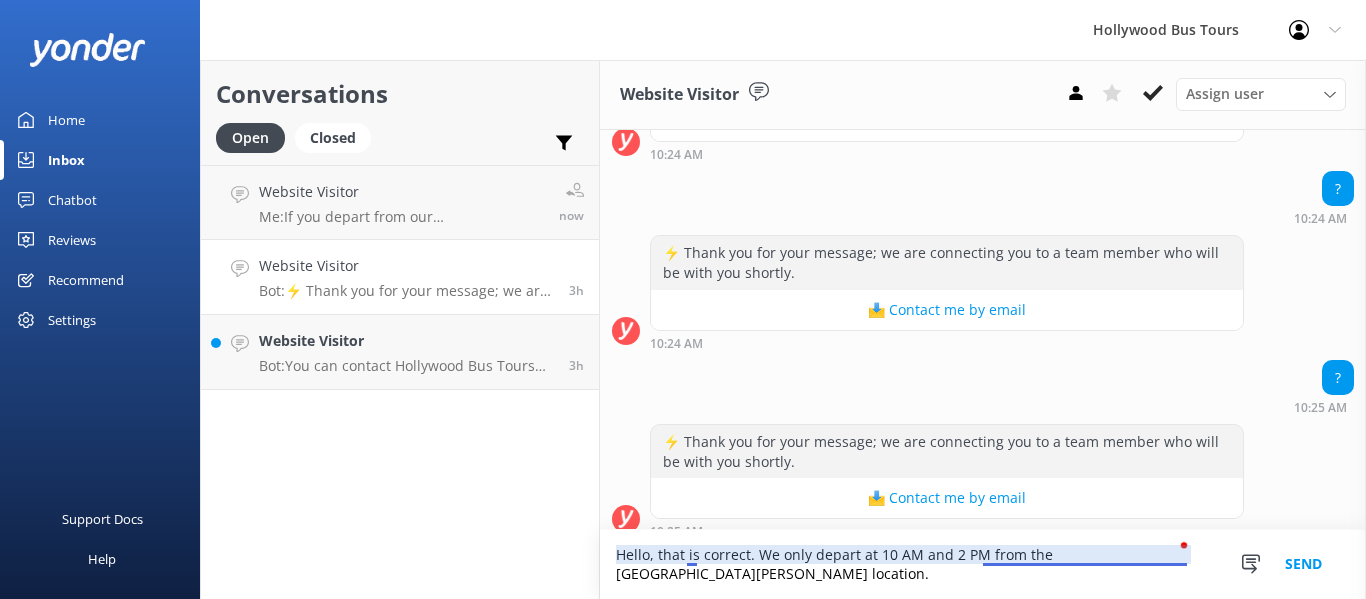click on "Hello, that is correct. We only depart at 10 AM and 2 PM from the [GEOGRAPHIC_DATA][PERSON_NAME] location." at bounding box center [983, 564] 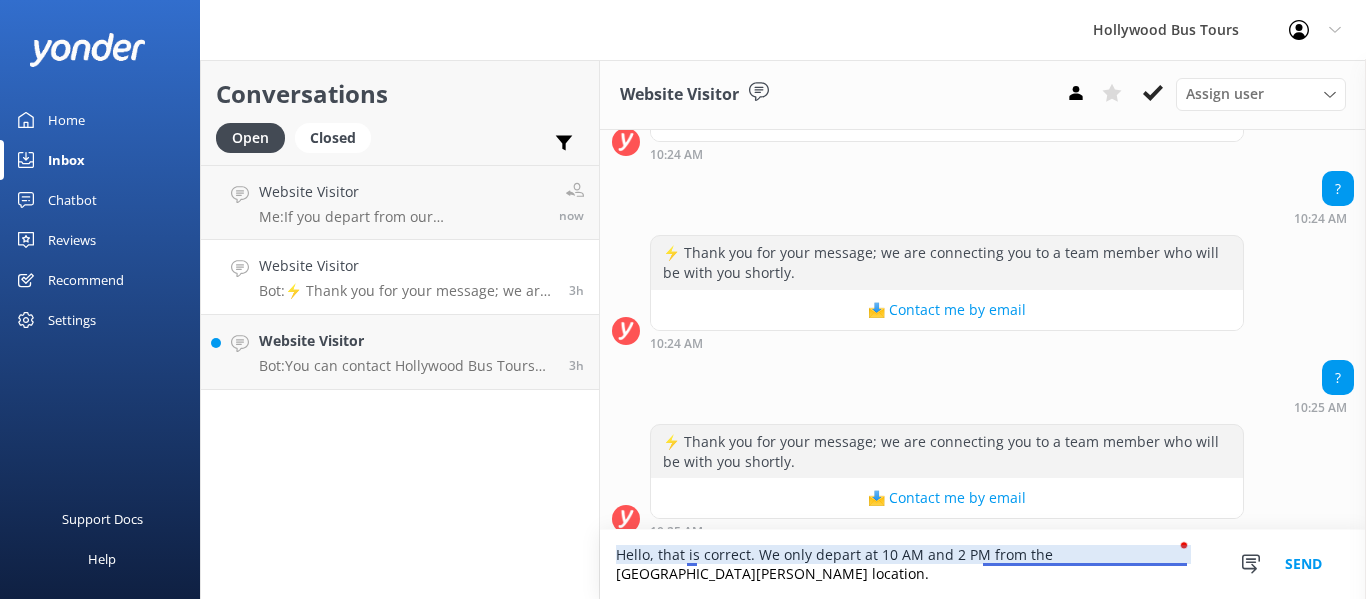 click on "Hello, that is correct. We only depart at 10 AM and 2 PM from the [GEOGRAPHIC_DATA][PERSON_NAME] location." at bounding box center [983, 564] 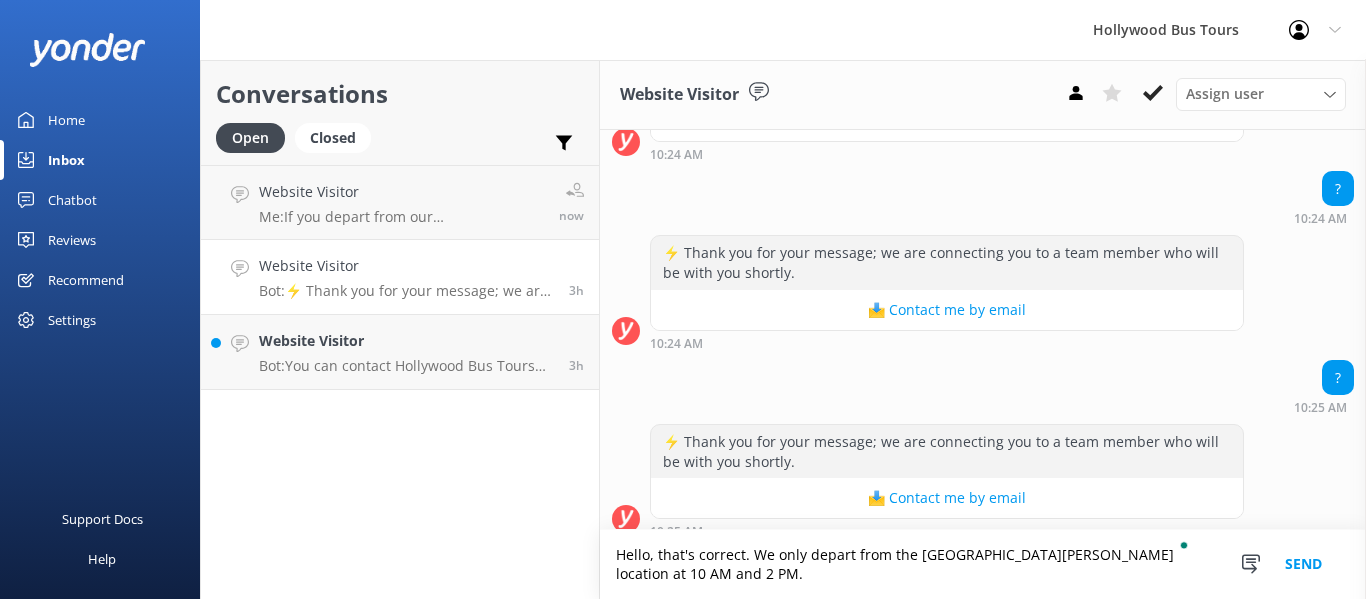 type on "Hello, that's correct. We only depart from the [GEOGRAPHIC_DATA][PERSON_NAME] location at 10 AM and 2 PM." 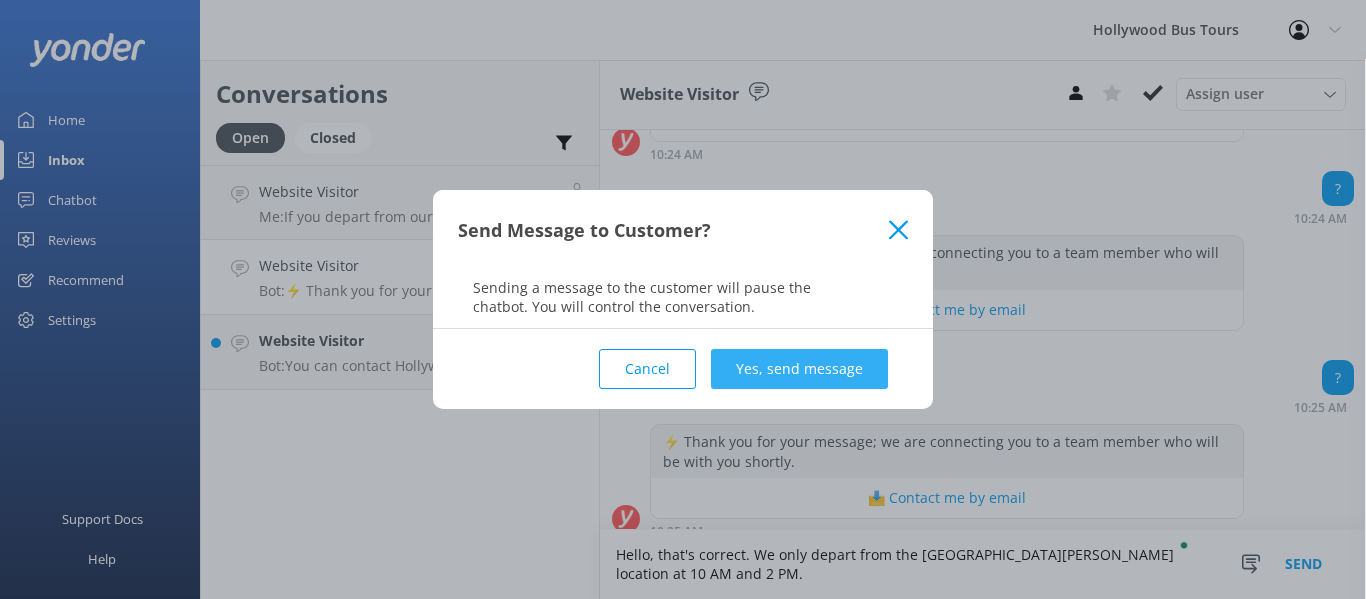 click on "Yes, send message" at bounding box center [799, 369] 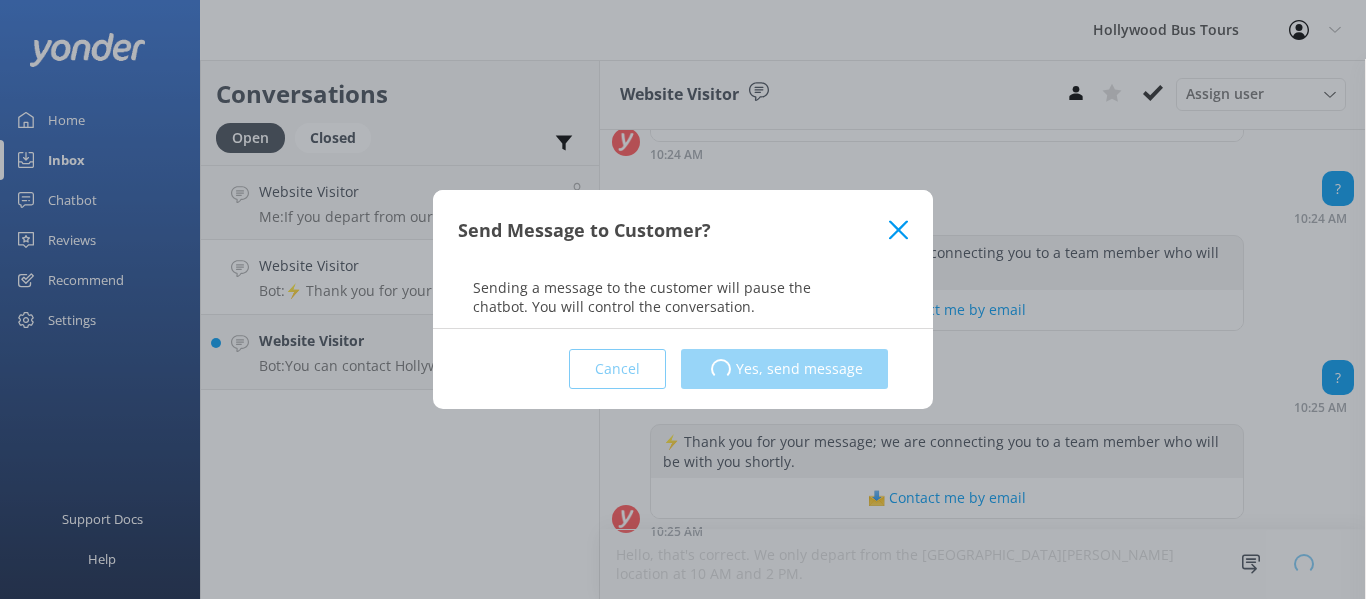 type 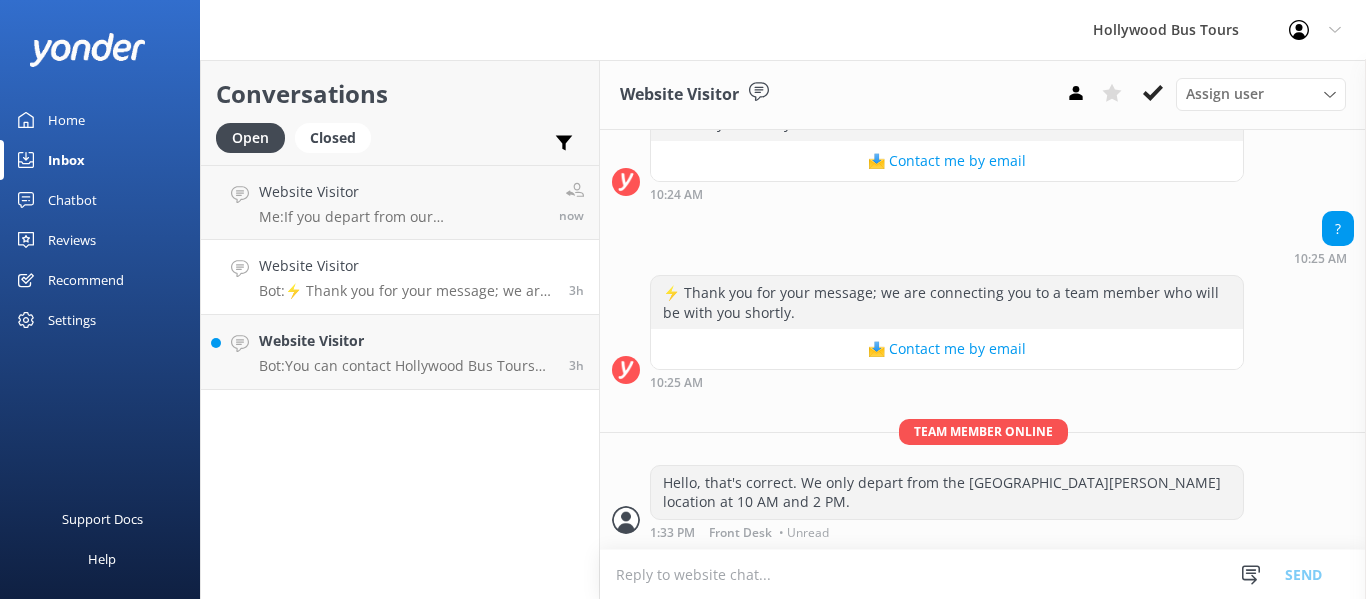 scroll, scrollTop: 892, scrollLeft: 0, axis: vertical 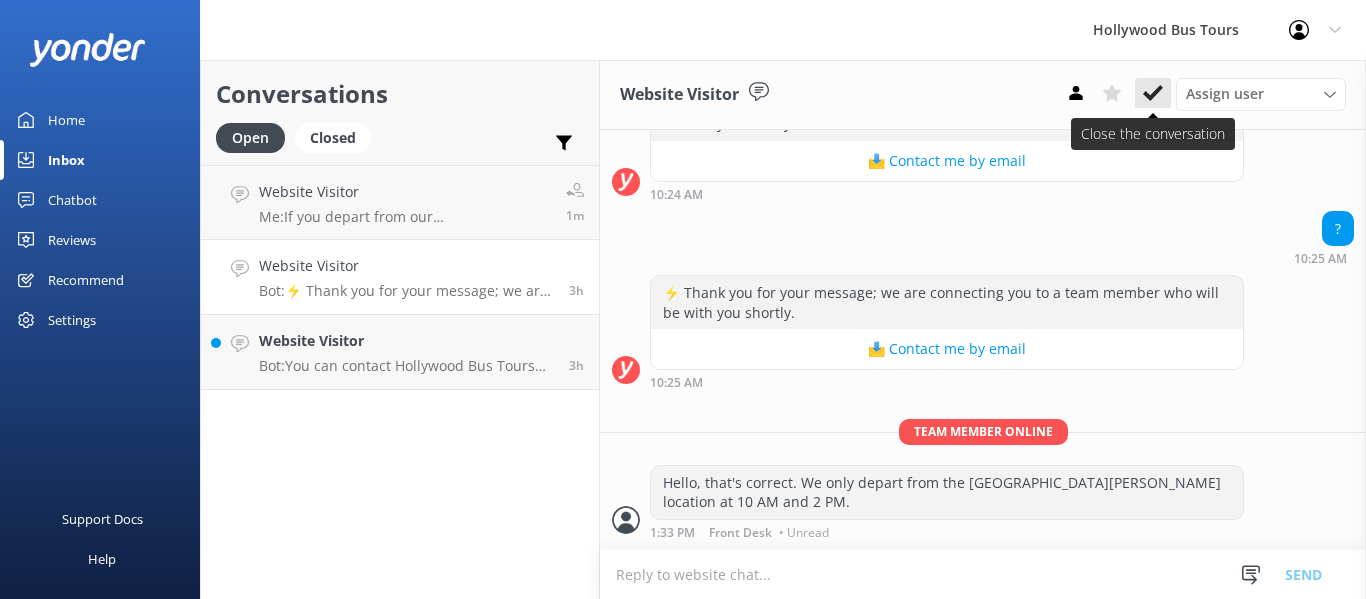 click 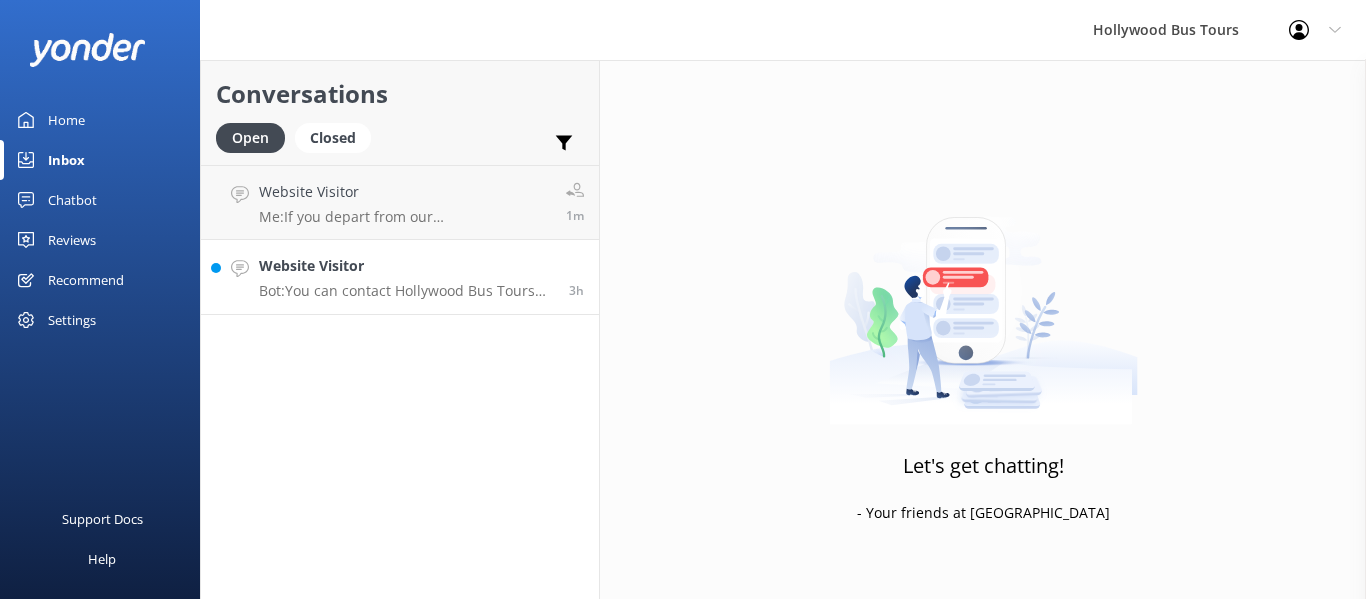click on "Website Visitor Bot:  You can contact Hollywood Bus Tours by phone at [PHONE_NUMBER] or by email at [EMAIL_ADDRESS][DOMAIN_NAME]. 3h" at bounding box center [400, 277] 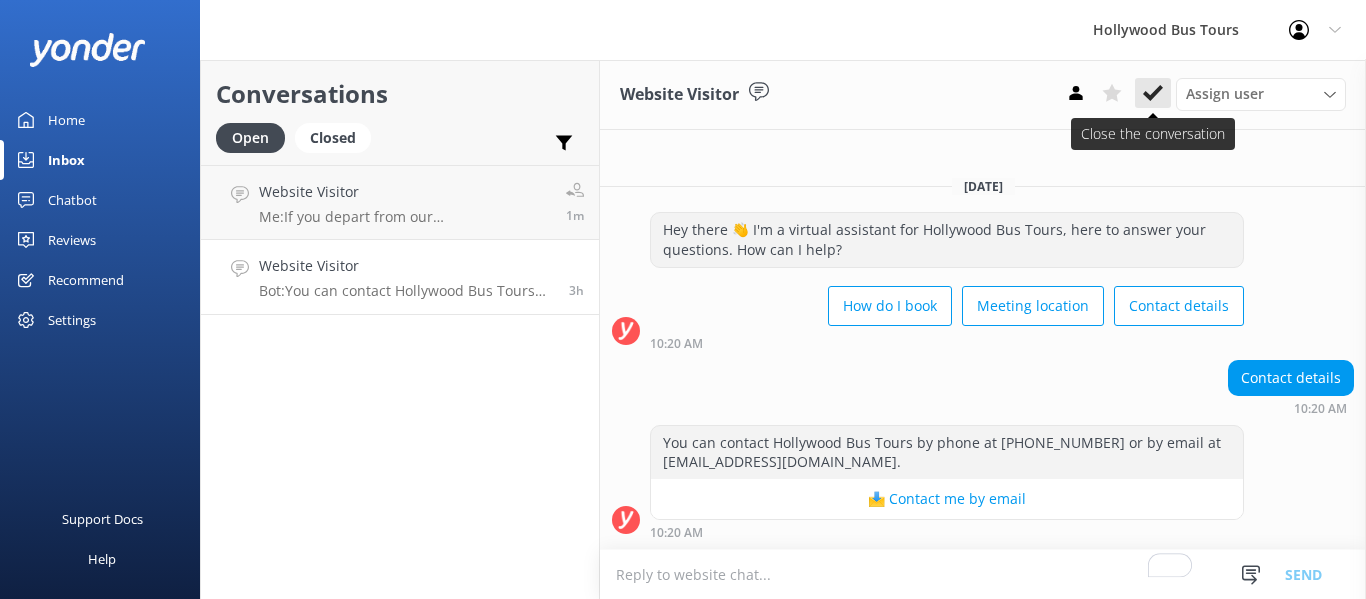 click 